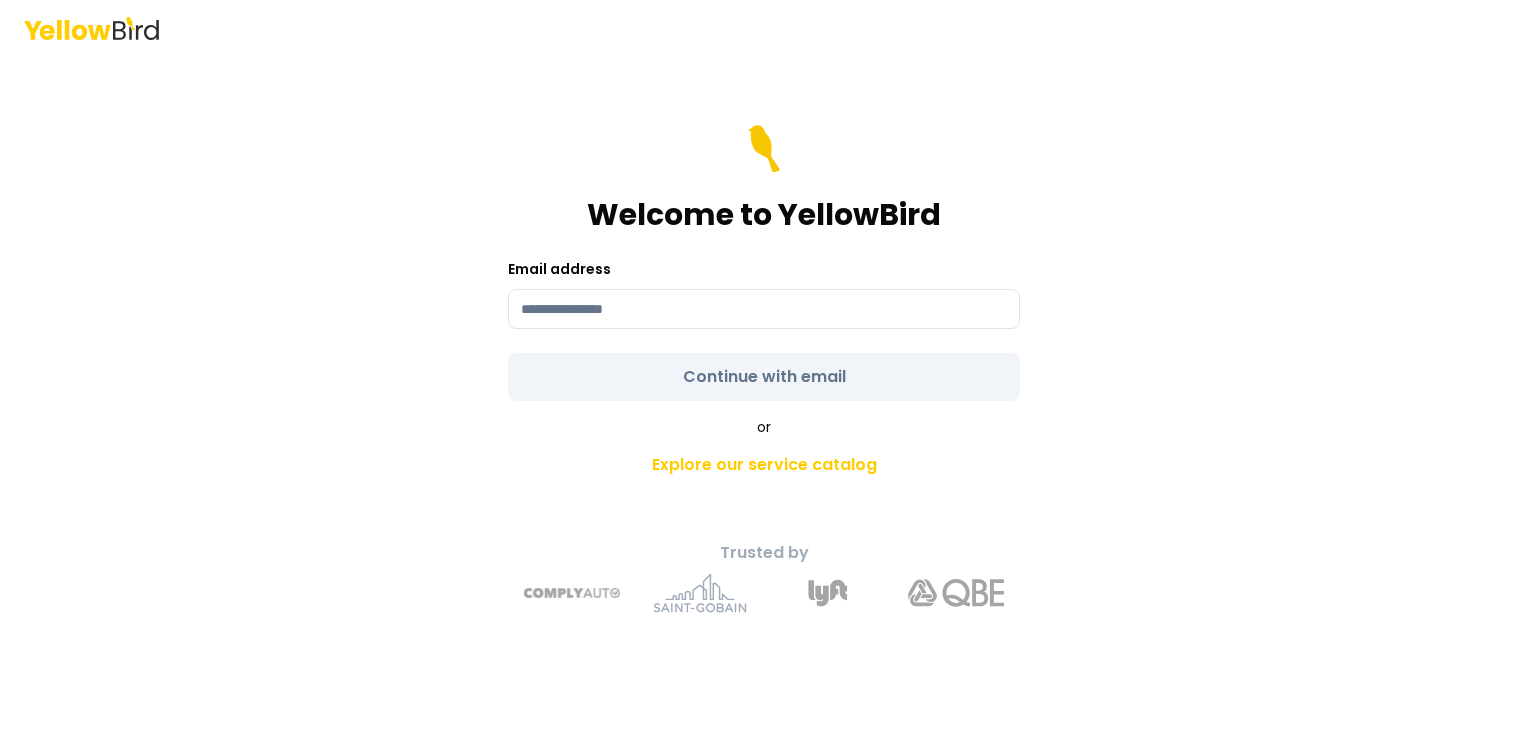scroll, scrollTop: 0, scrollLeft: 0, axis: both 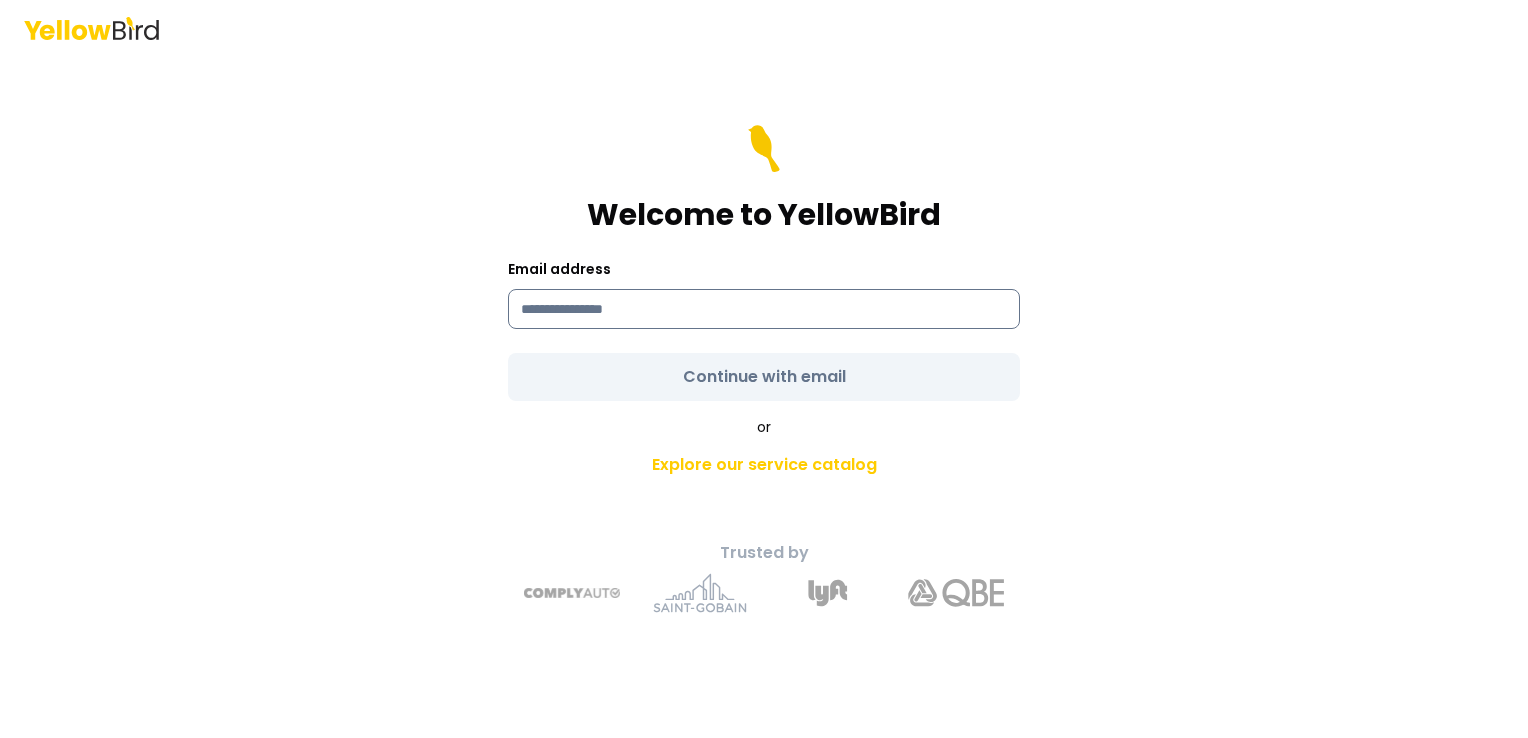 click at bounding box center [764, 309] 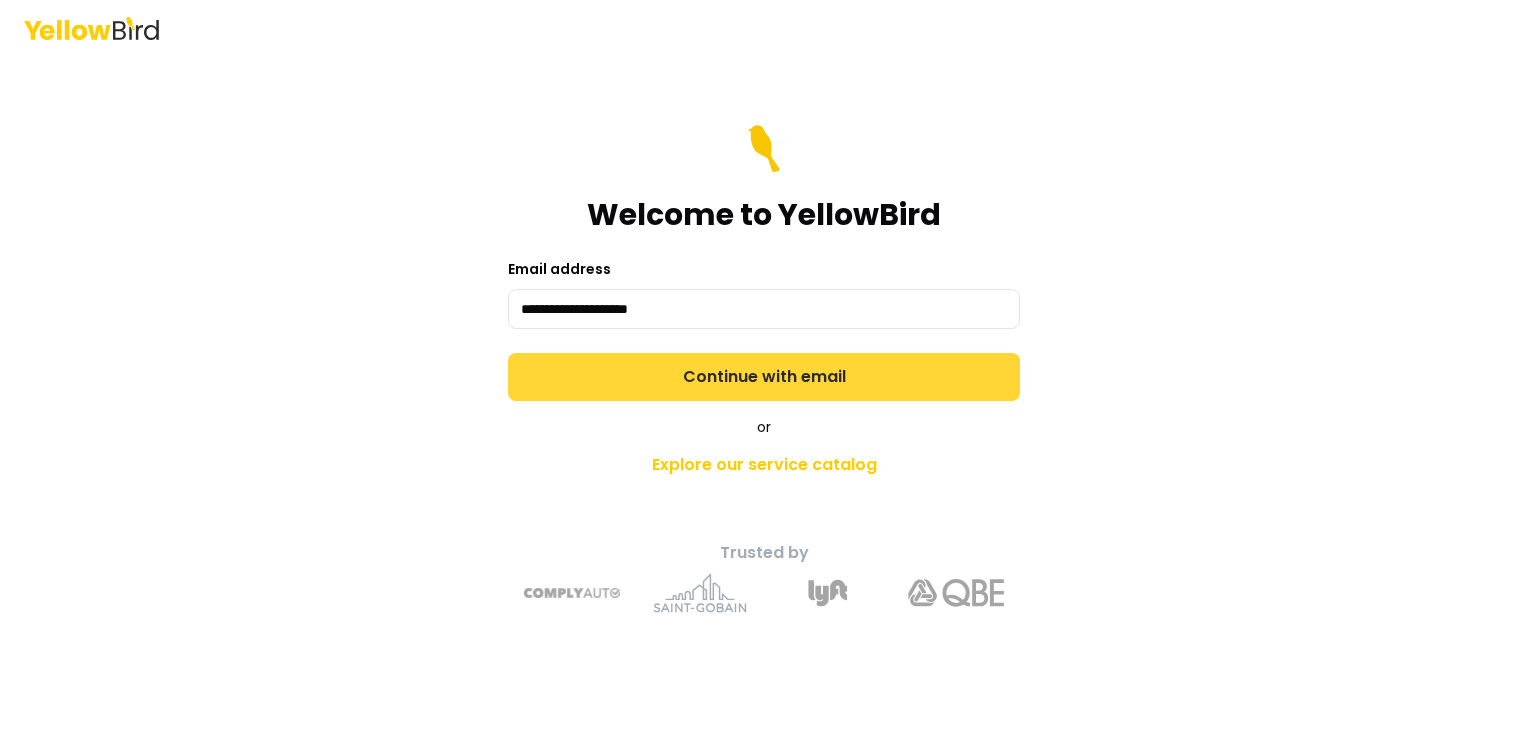click on "Continue with email" at bounding box center [764, 377] 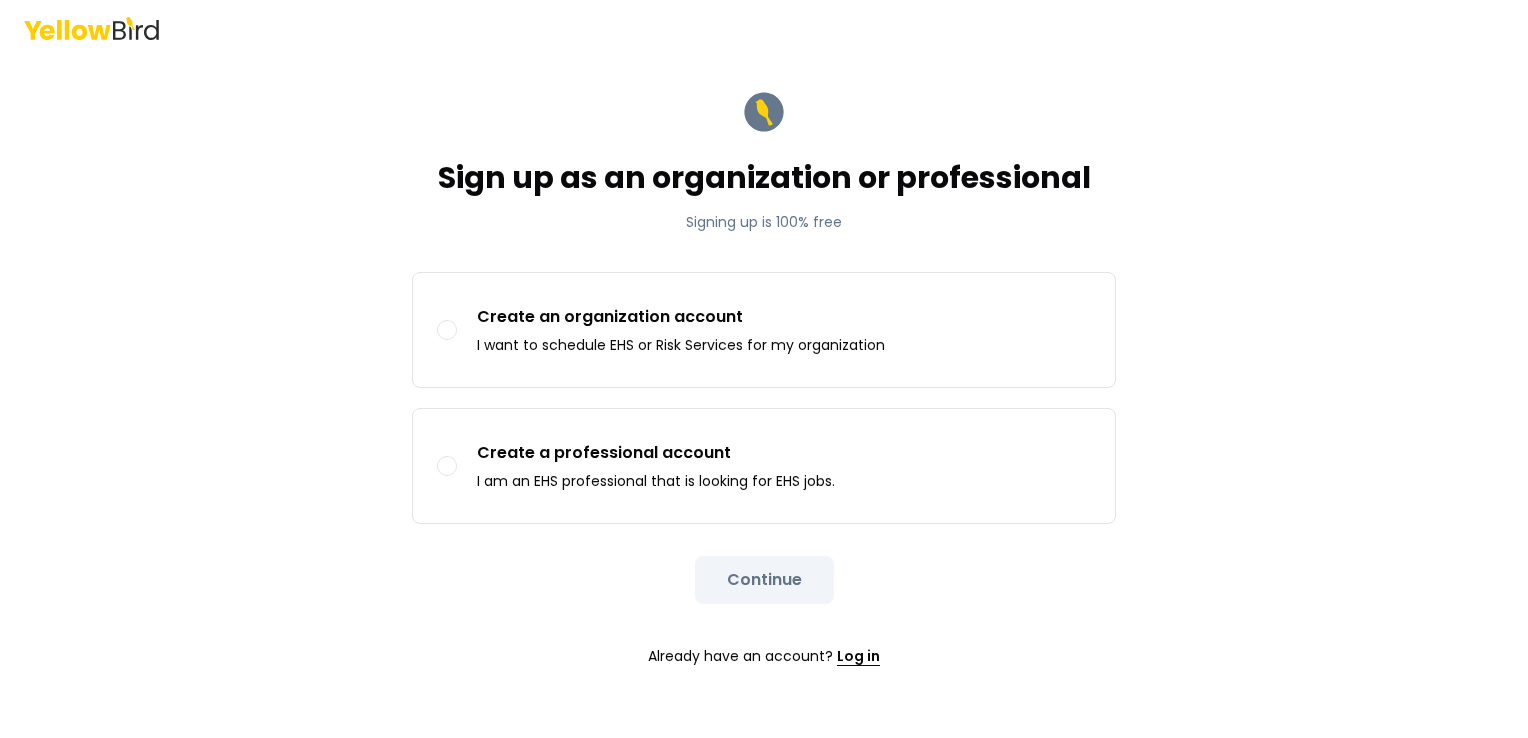 click on "Log in" at bounding box center (858, 656) 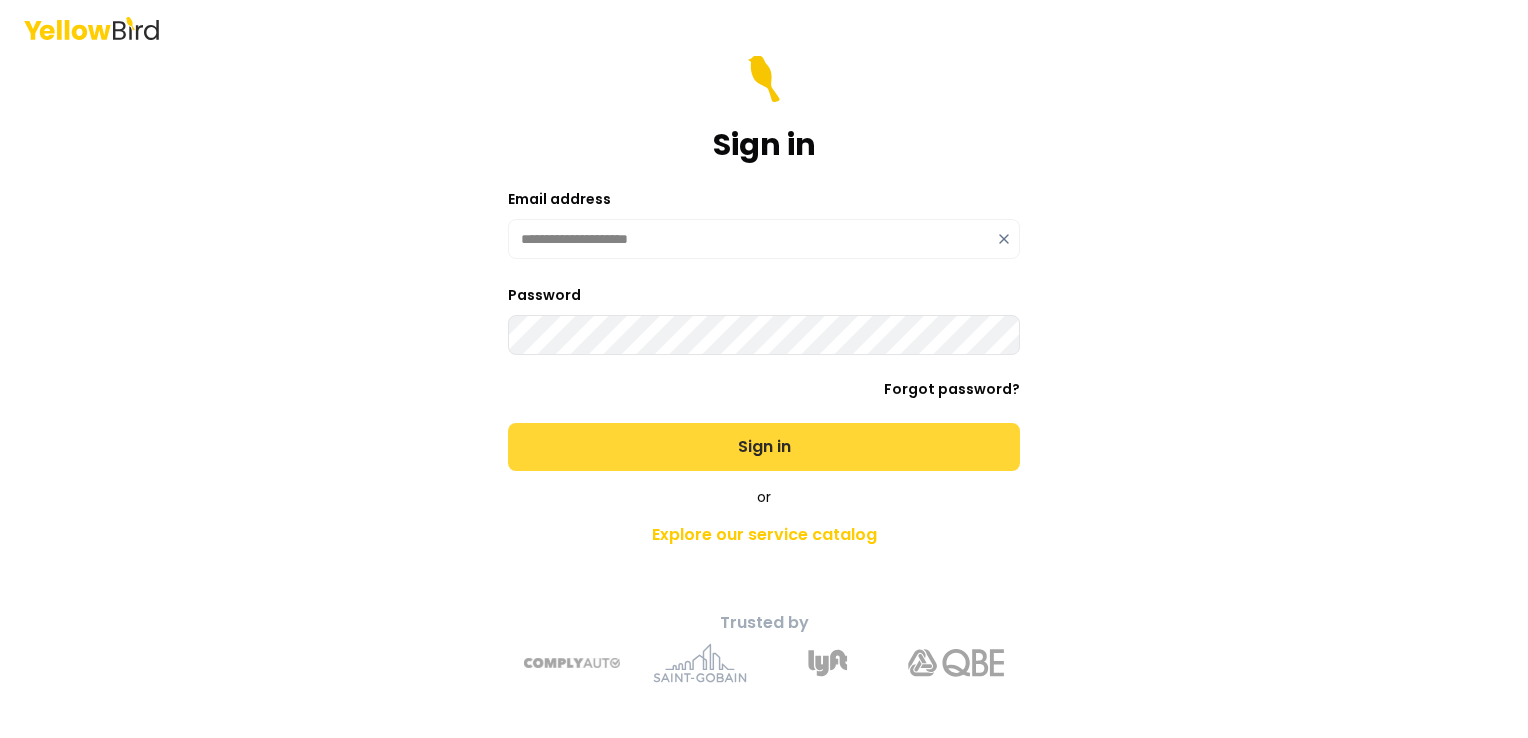 click on "Sign in" at bounding box center (764, 447) 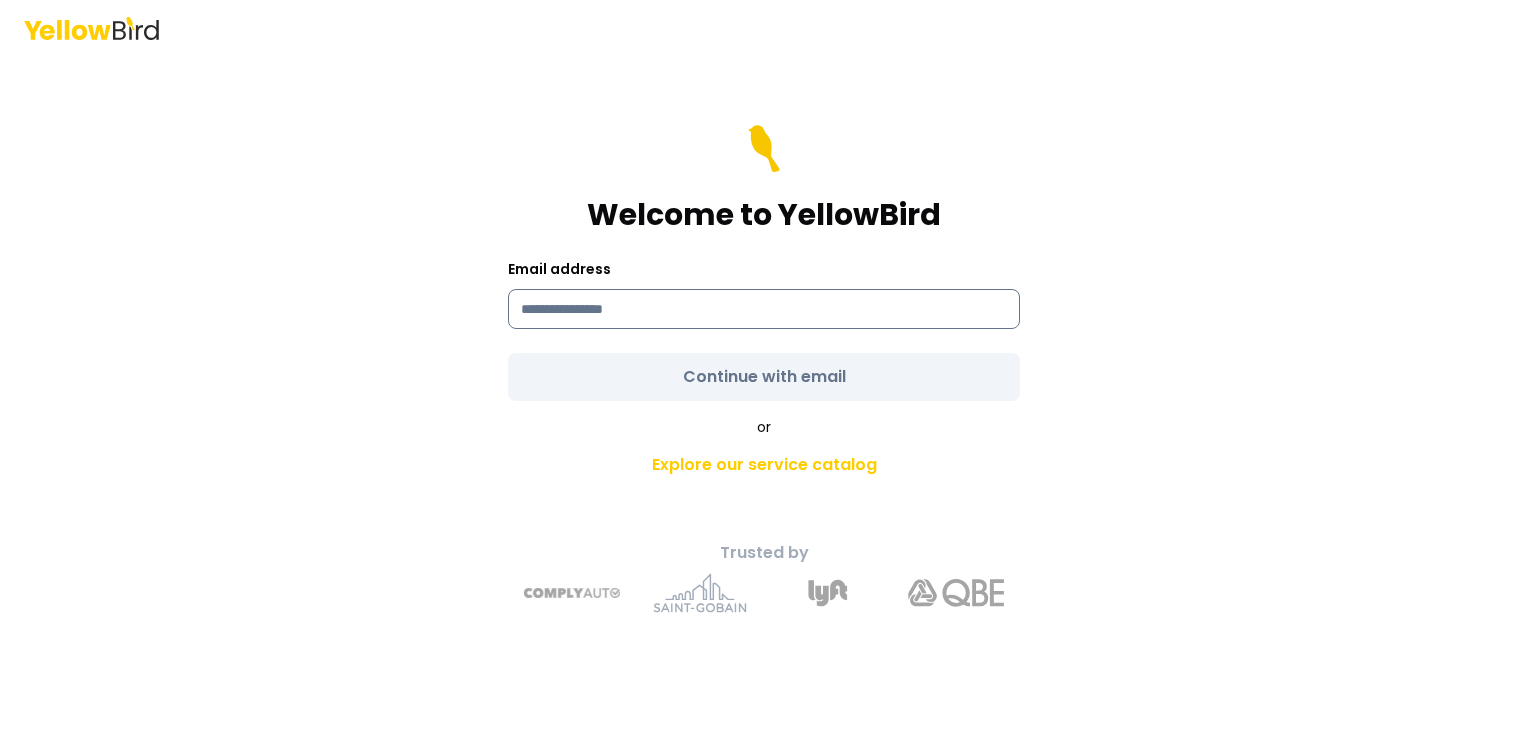 click at bounding box center [764, 309] 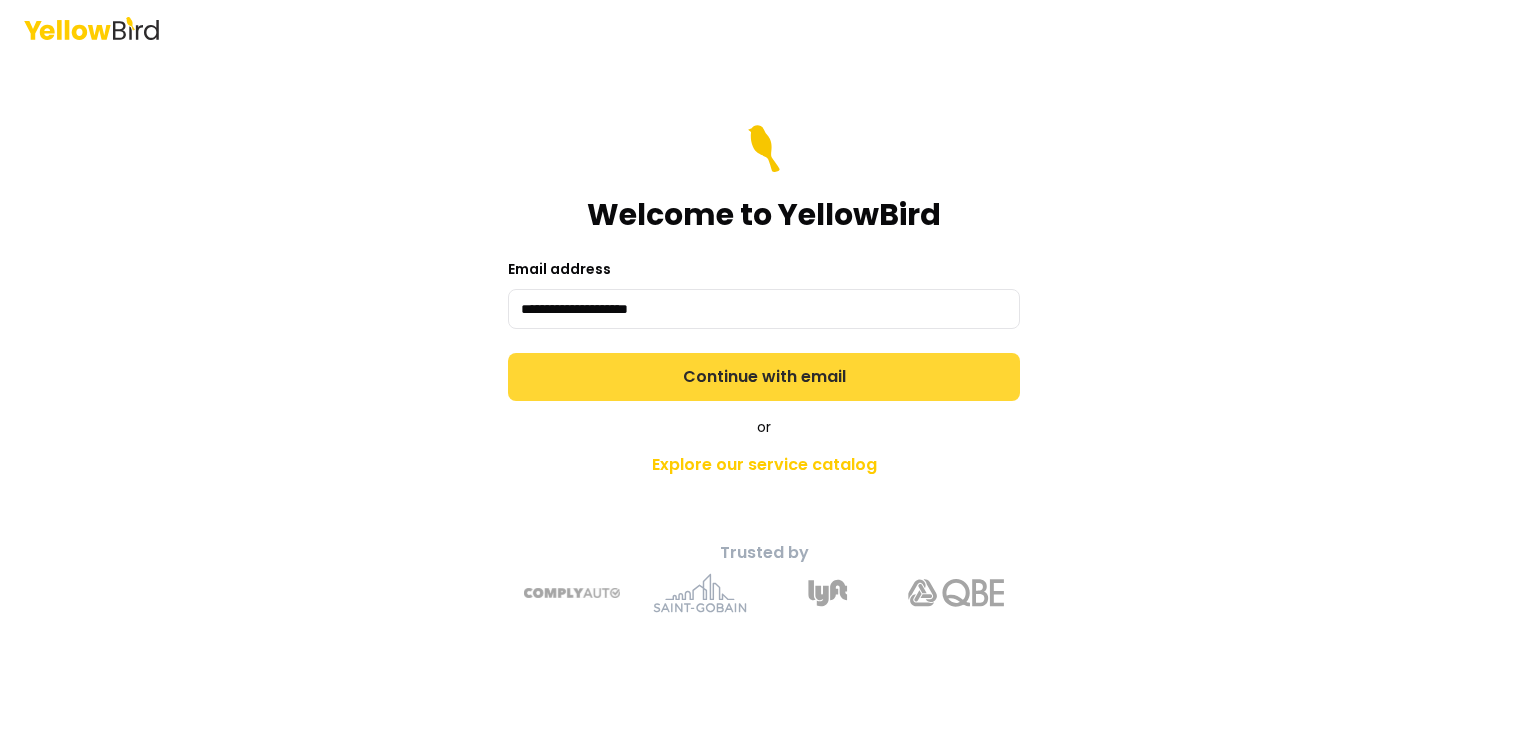 click on "Continue with email" at bounding box center [764, 377] 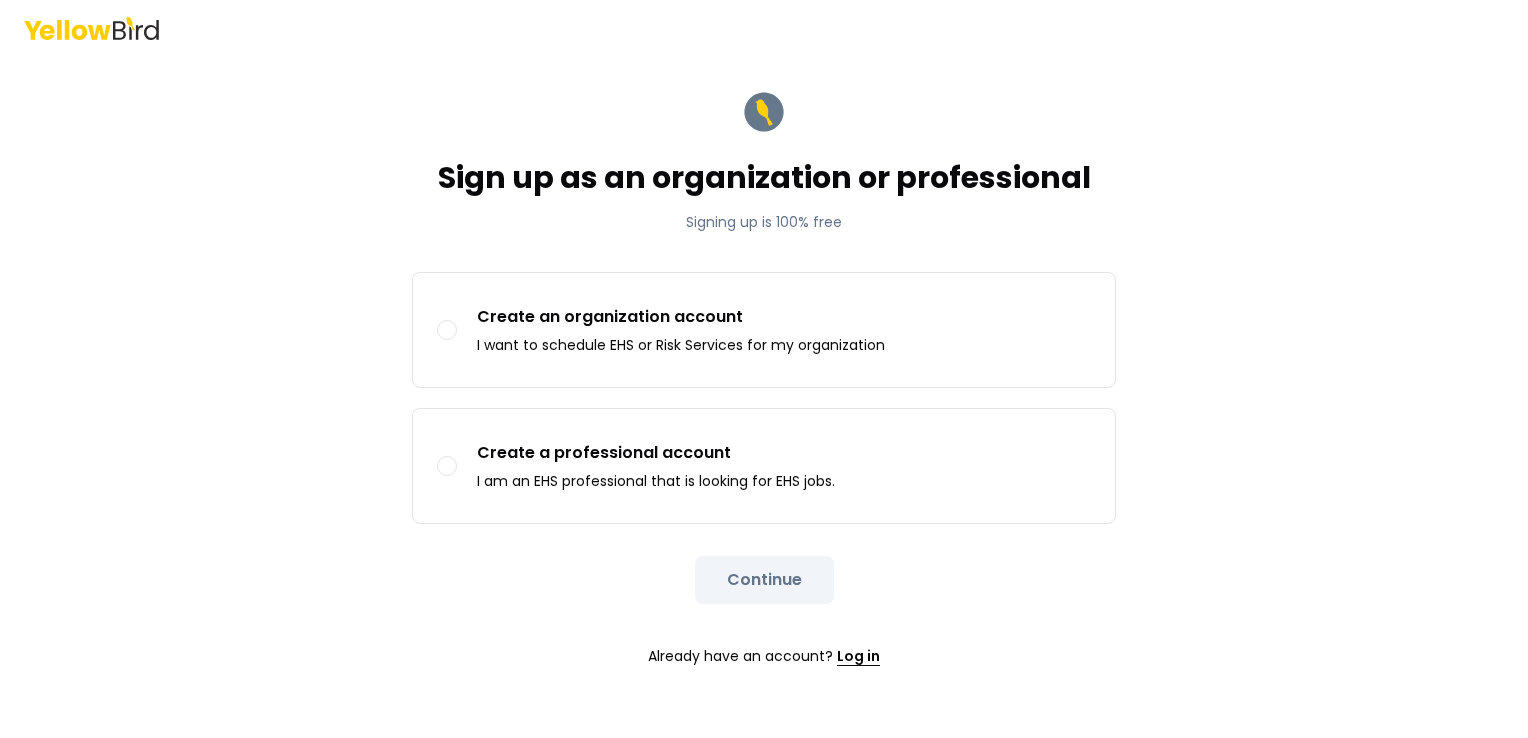 click on "Log in" at bounding box center (858, 656) 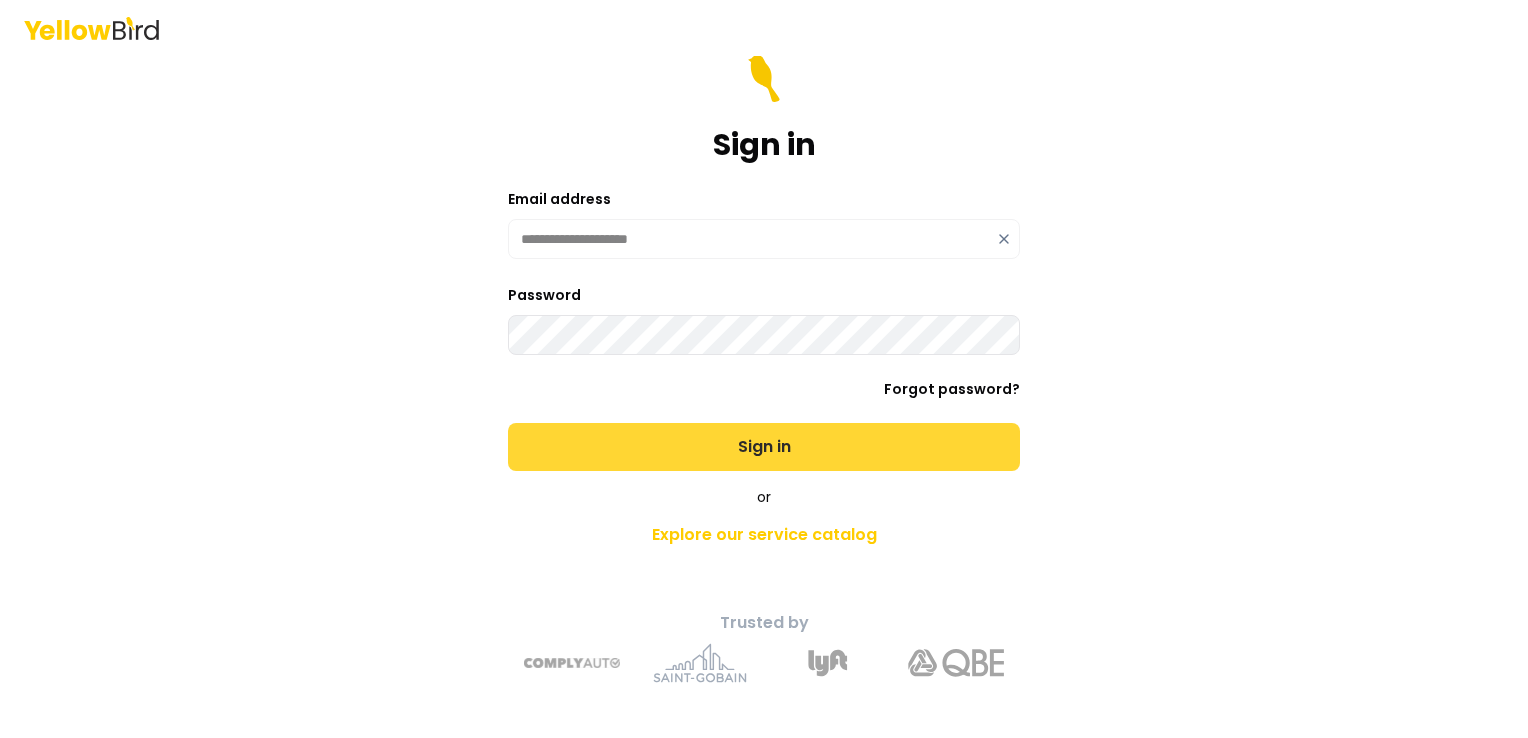 click on "Sign in" at bounding box center (764, 447) 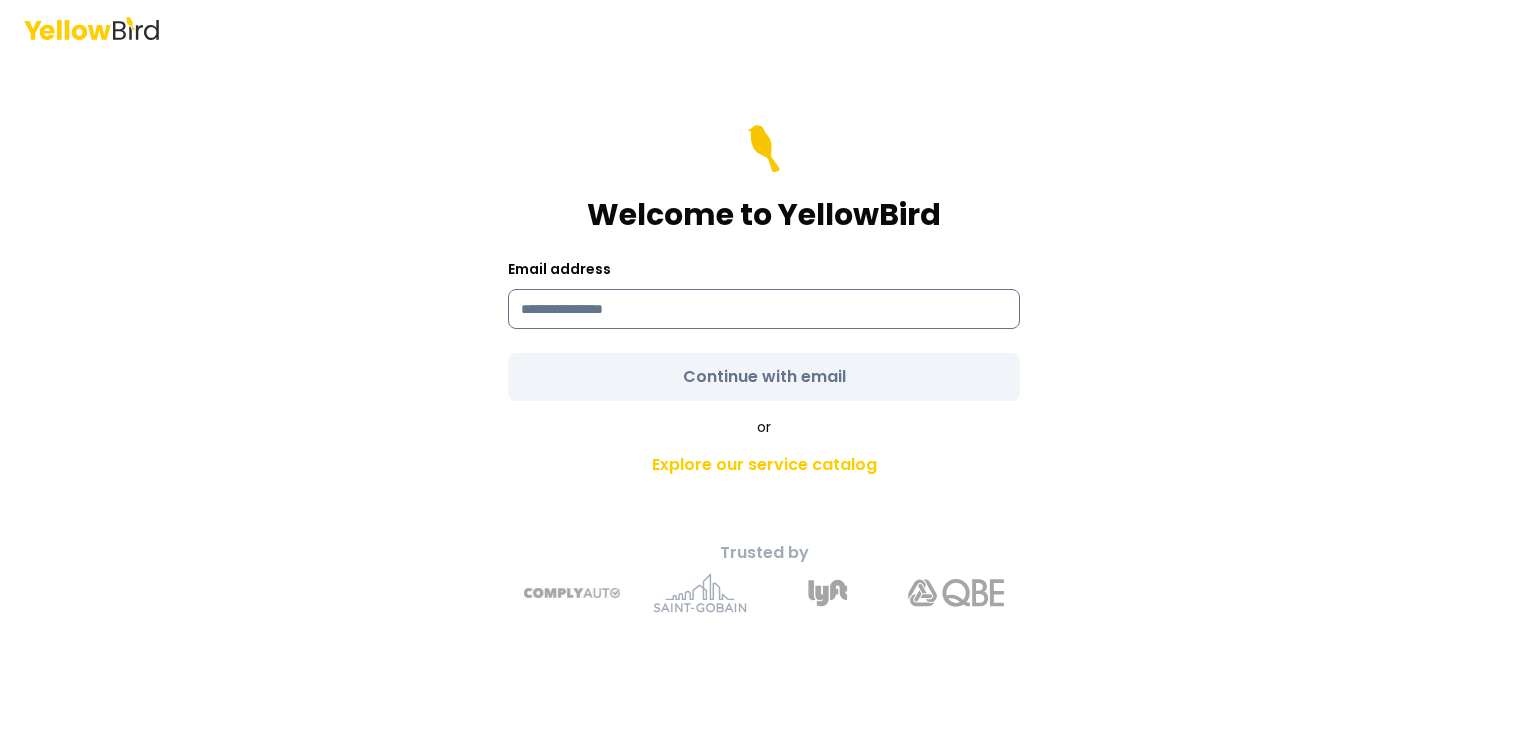 click at bounding box center (764, 309) 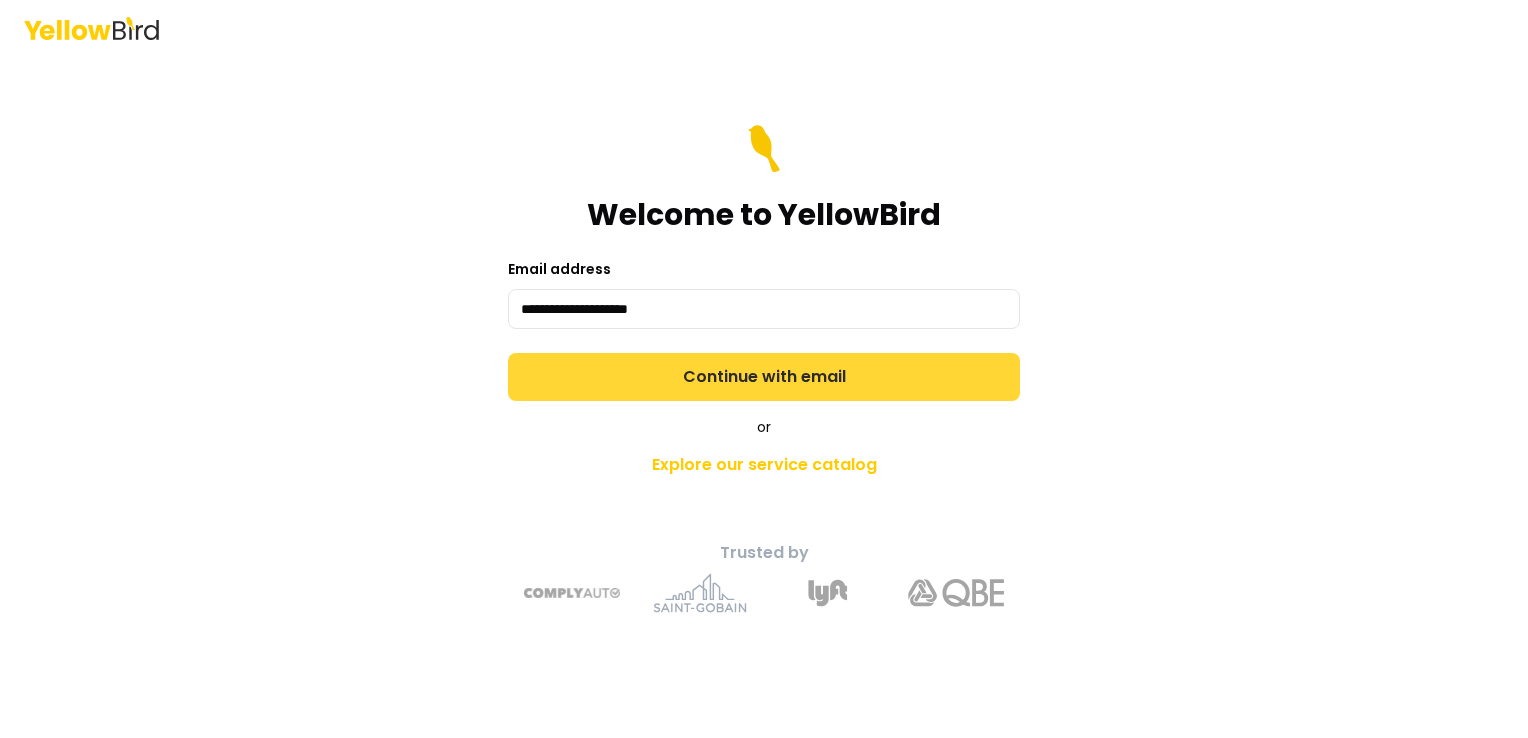 click on "Continue with email" at bounding box center (764, 377) 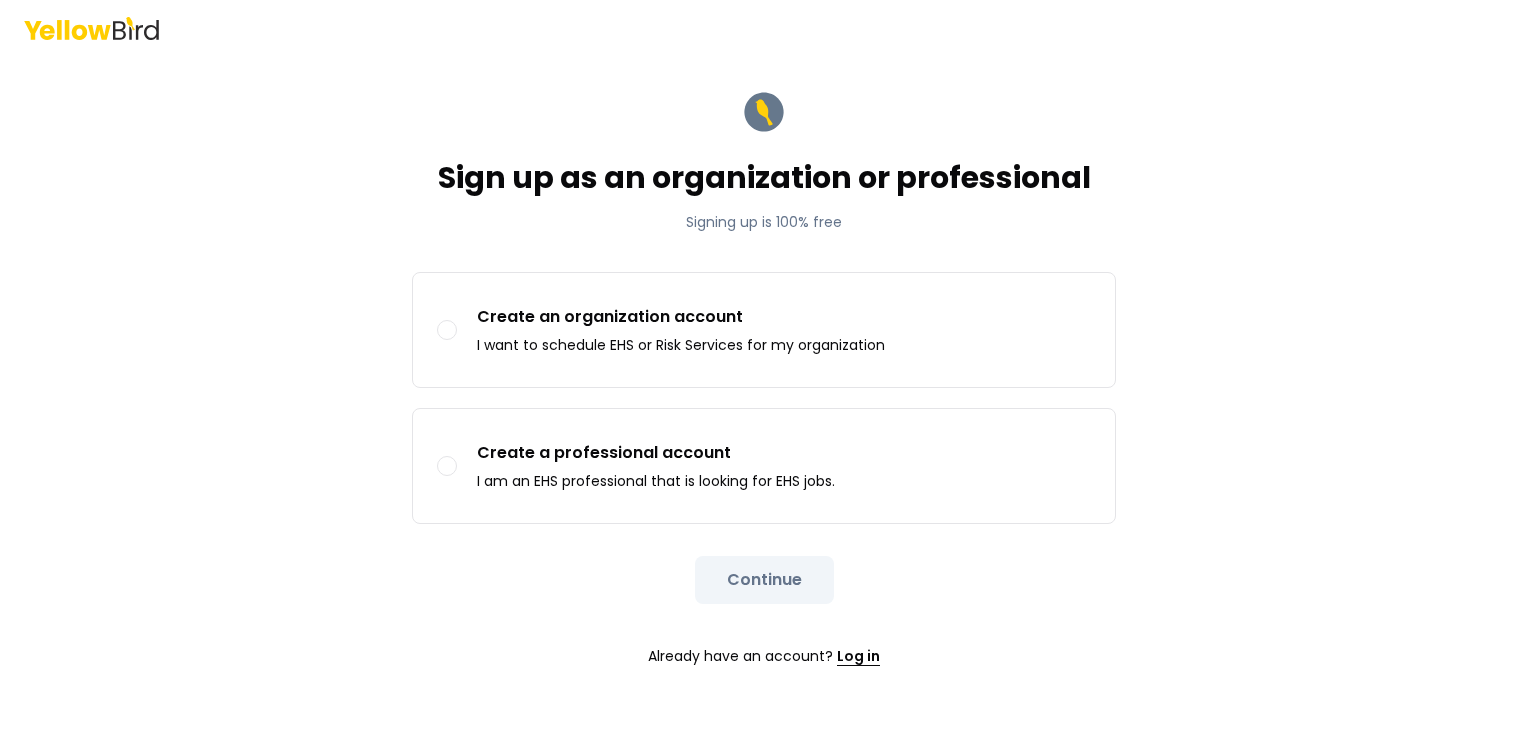 click on "Log in" at bounding box center (858, 656) 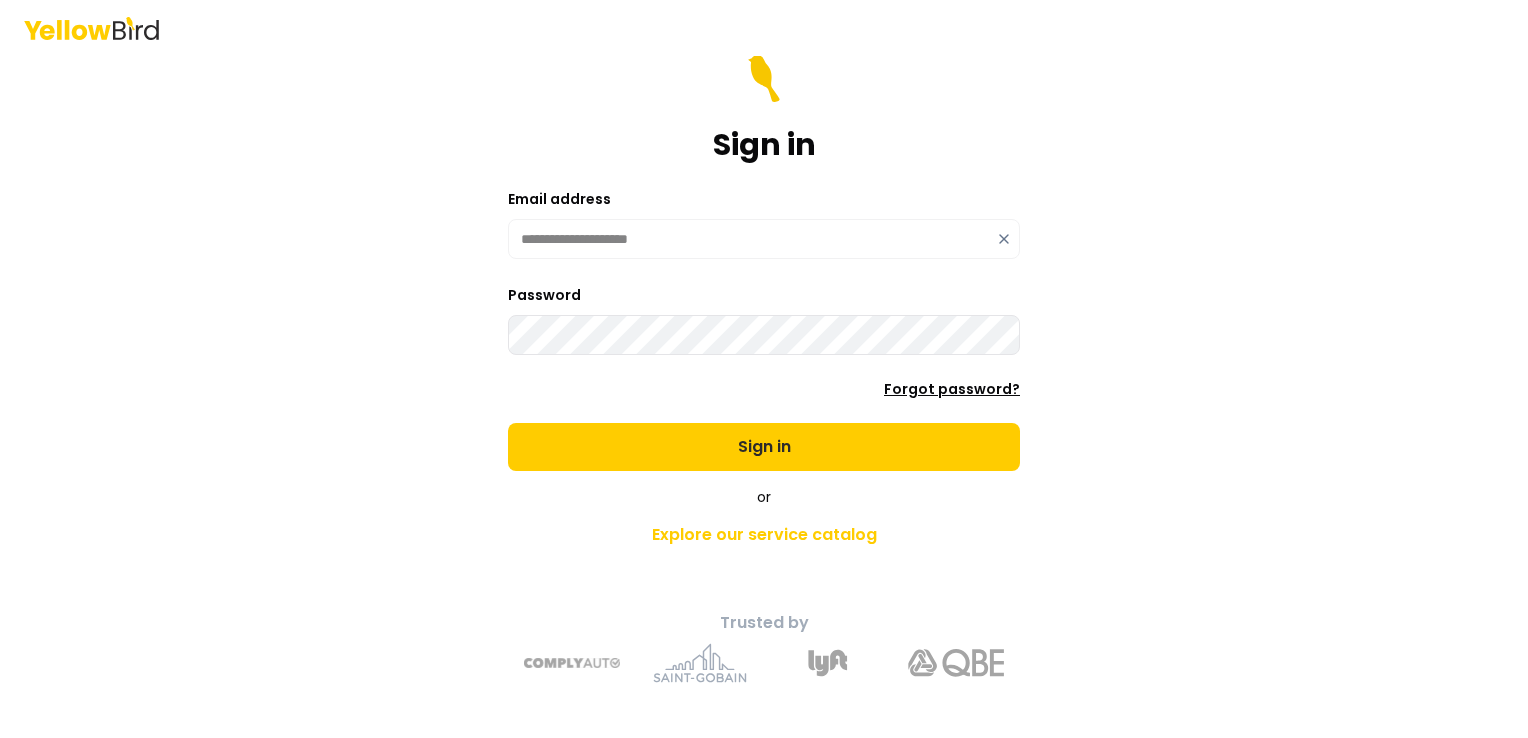click on "Forgot password?" at bounding box center (952, 389) 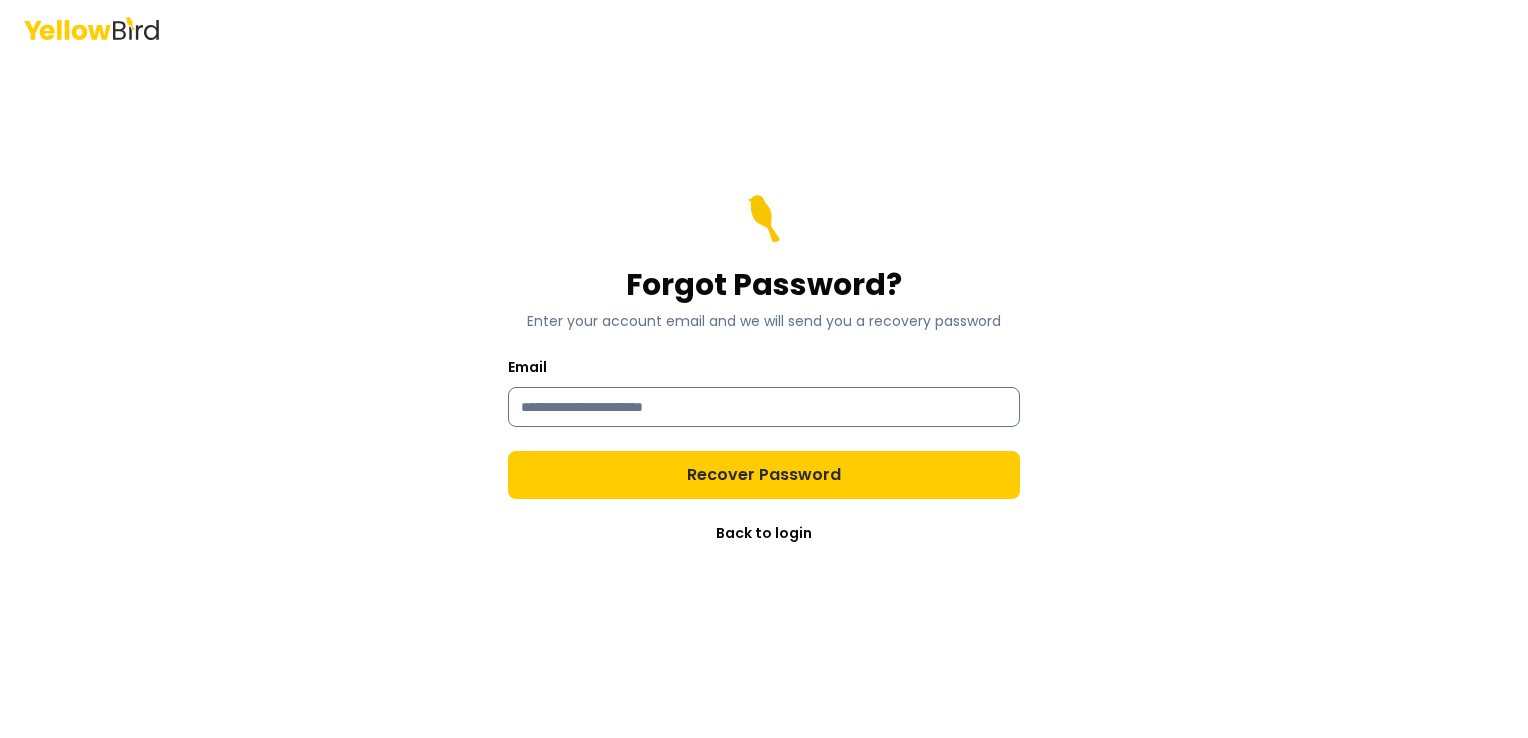 click on "Email" at bounding box center (764, 407) 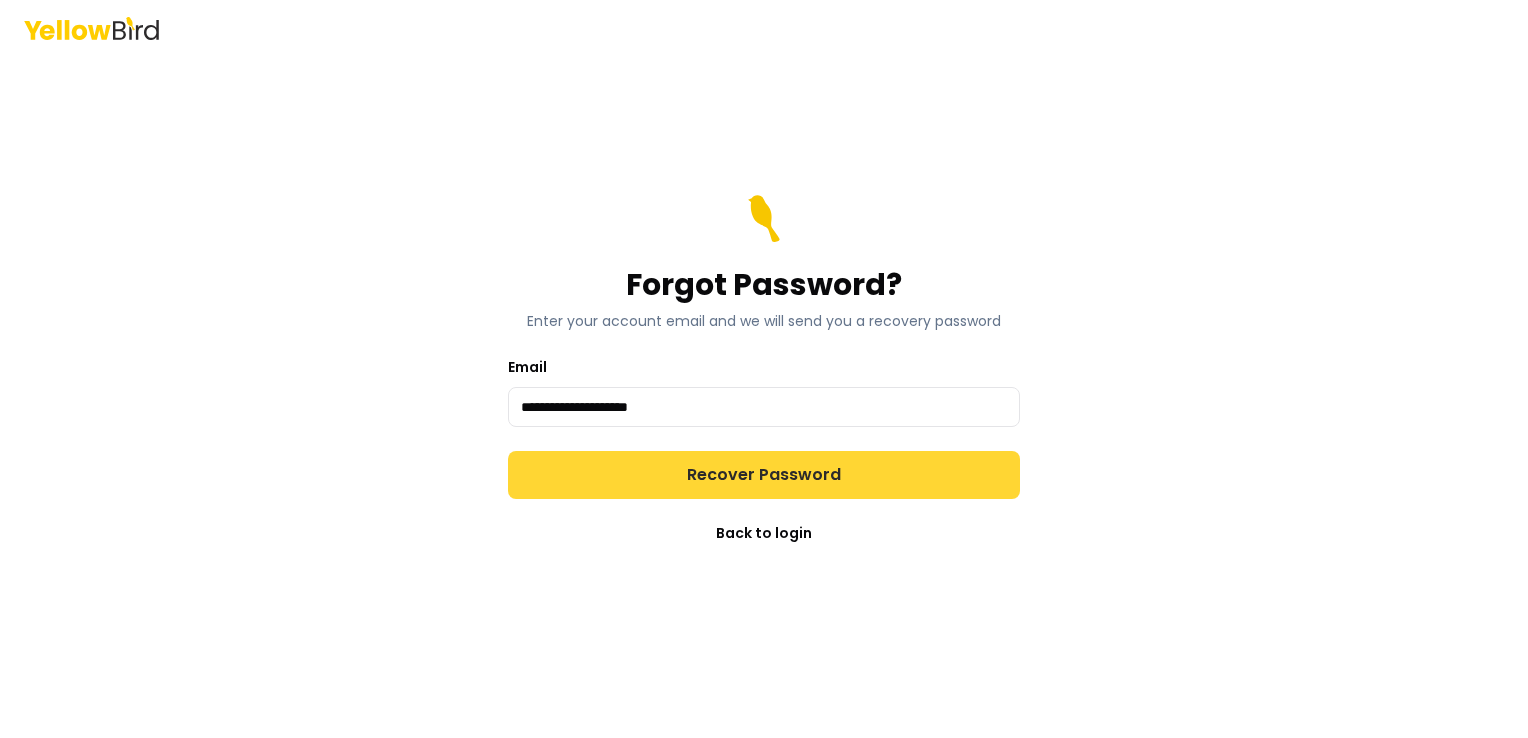 click on "Recover Password" at bounding box center (764, 475) 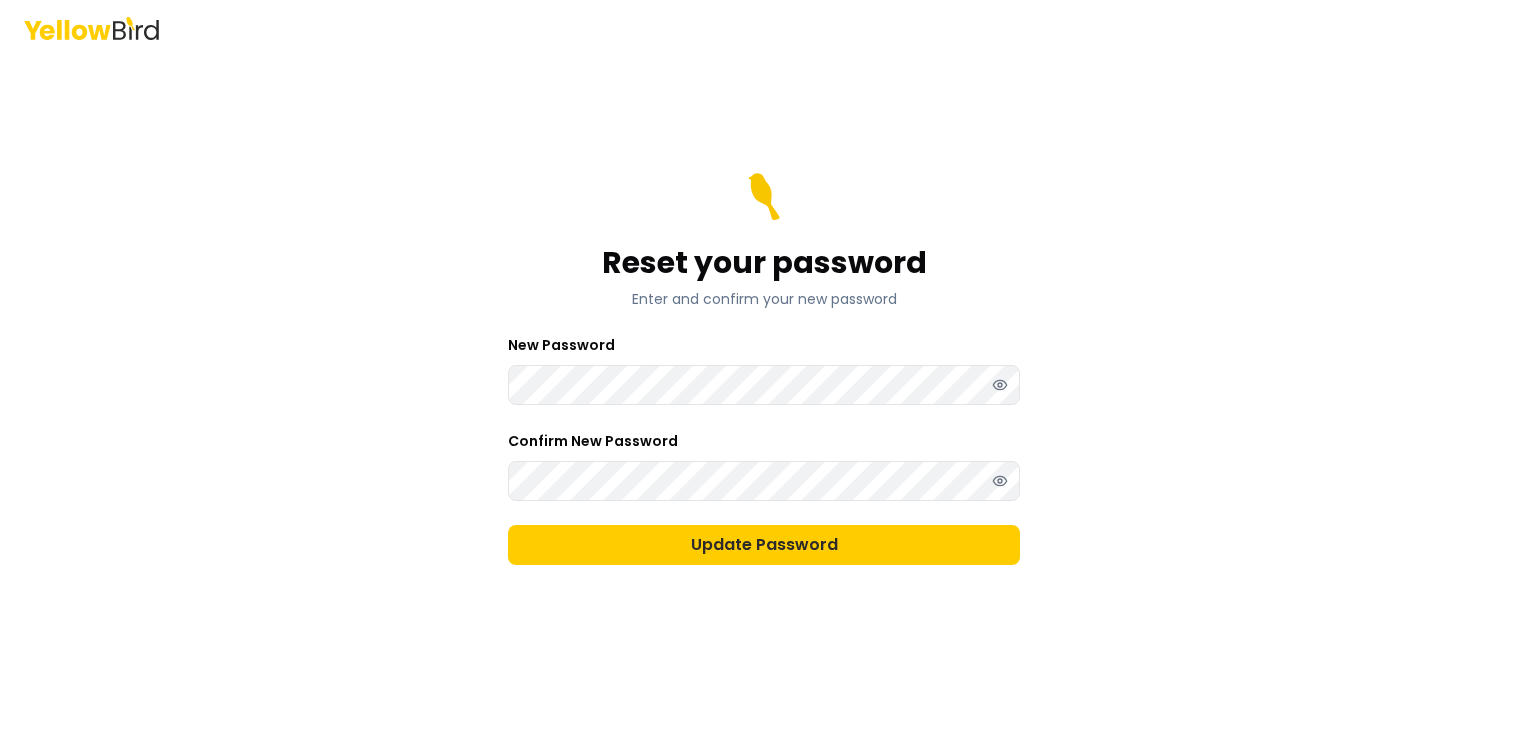 scroll, scrollTop: 0, scrollLeft: 0, axis: both 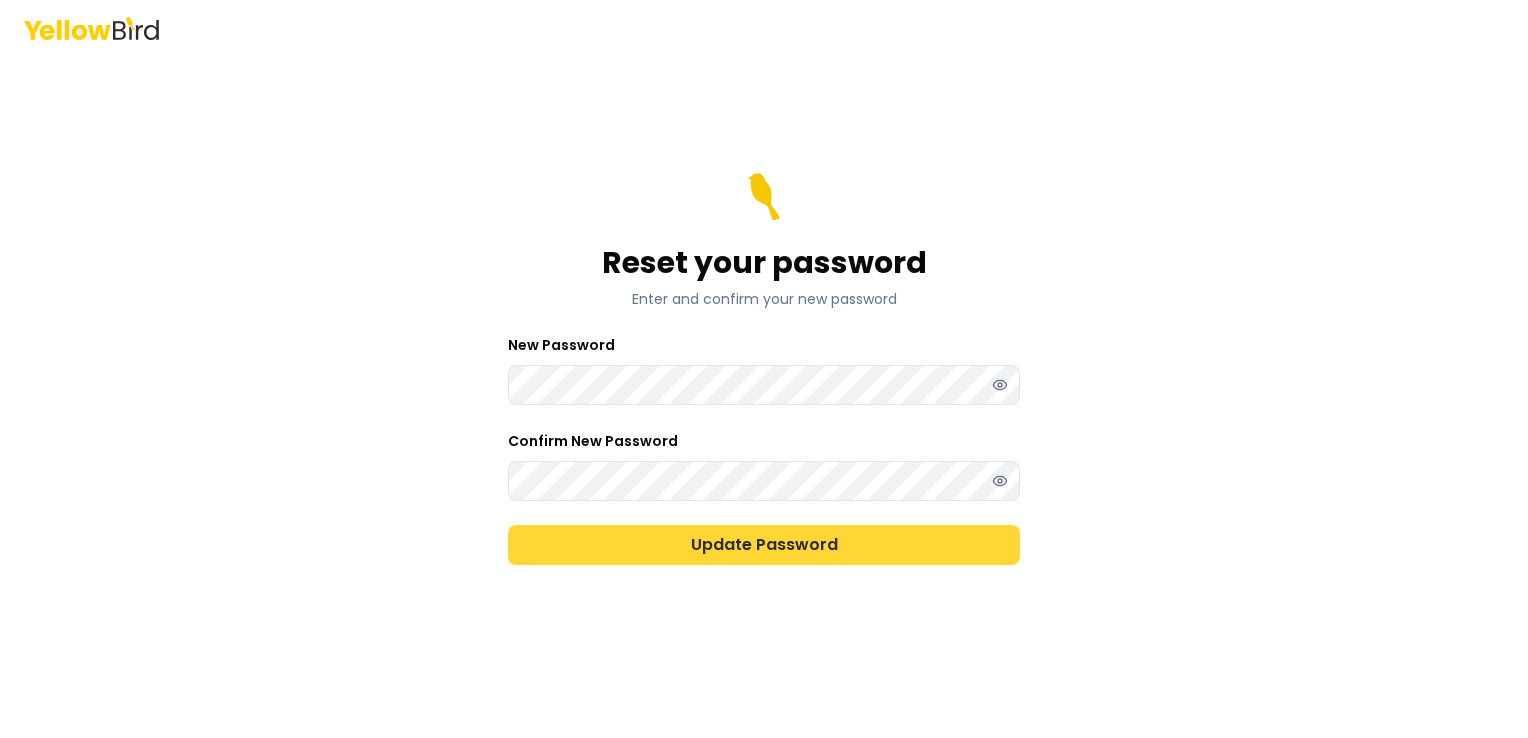 click on "Update Password" at bounding box center [764, 545] 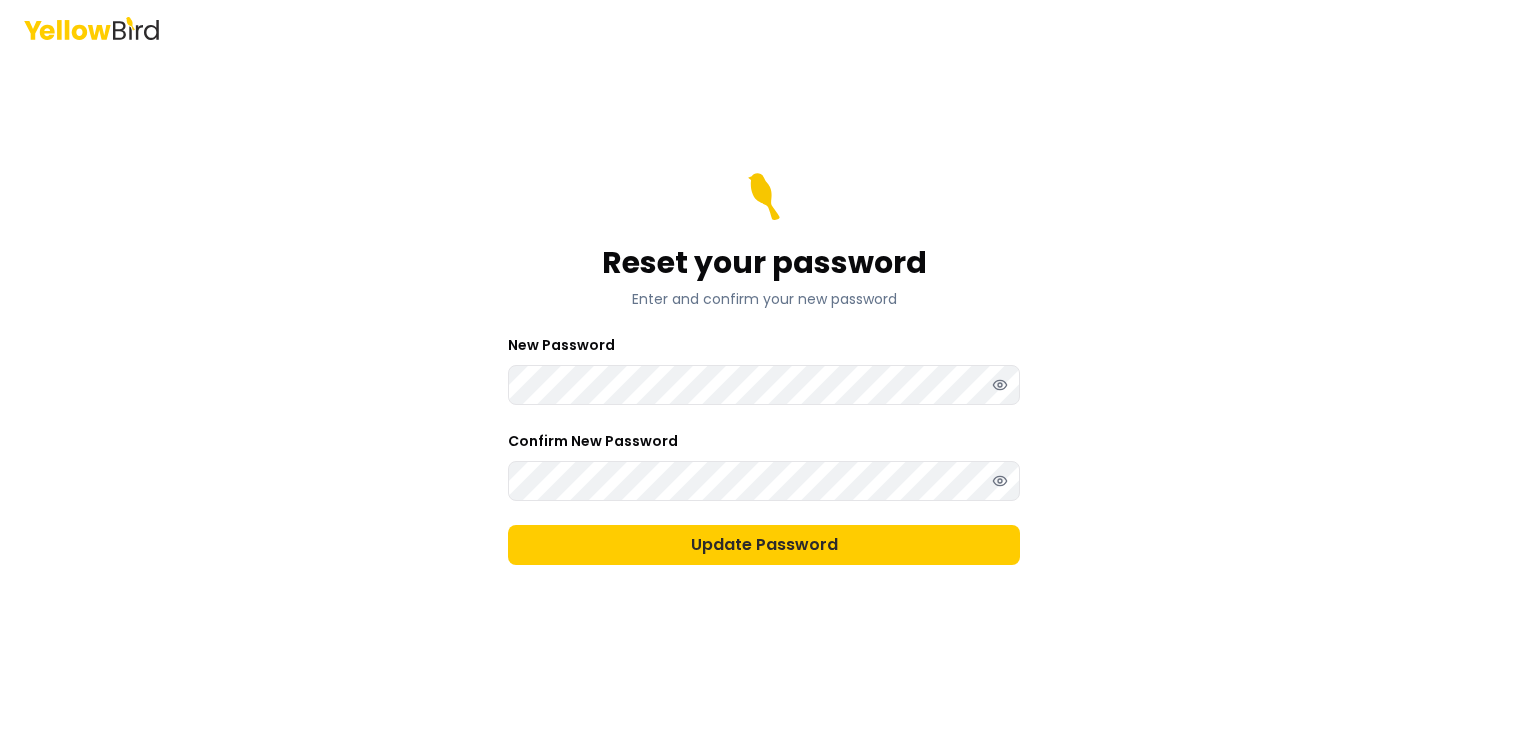 scroll, scrollTop: 0, scrollLeft: 0, axis: both 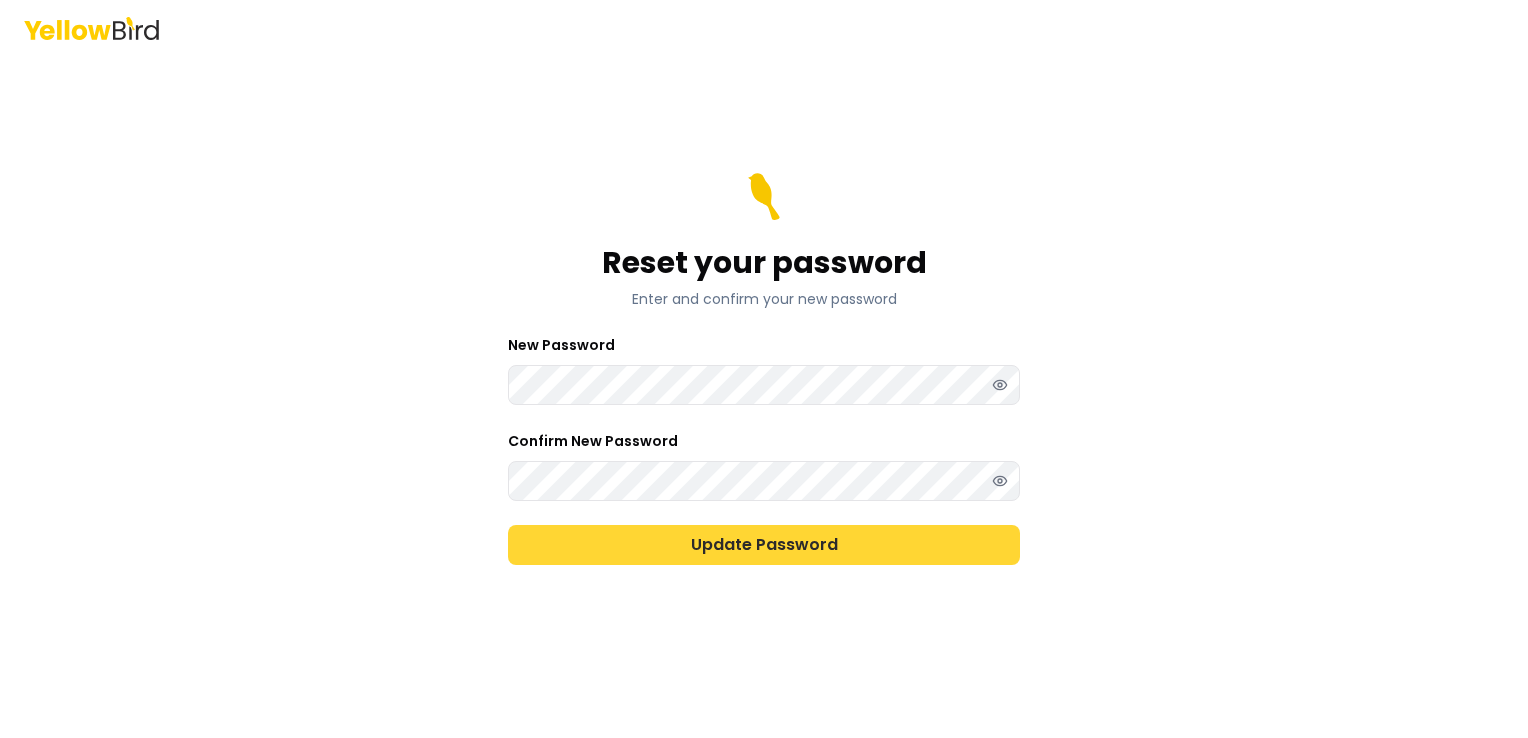 click on "Update Password" at bounding box center (764, 545) 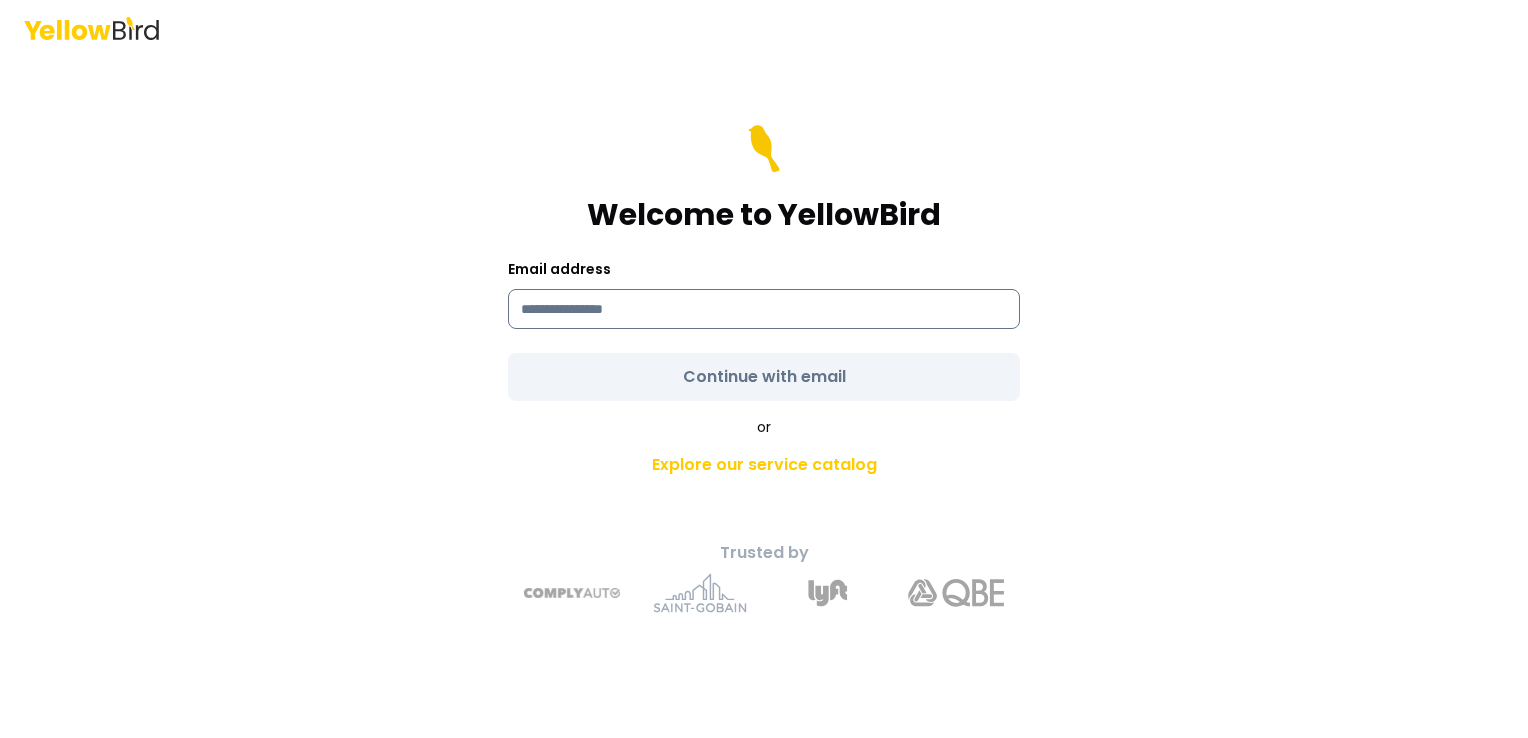 click at bounding box center [764, 309] 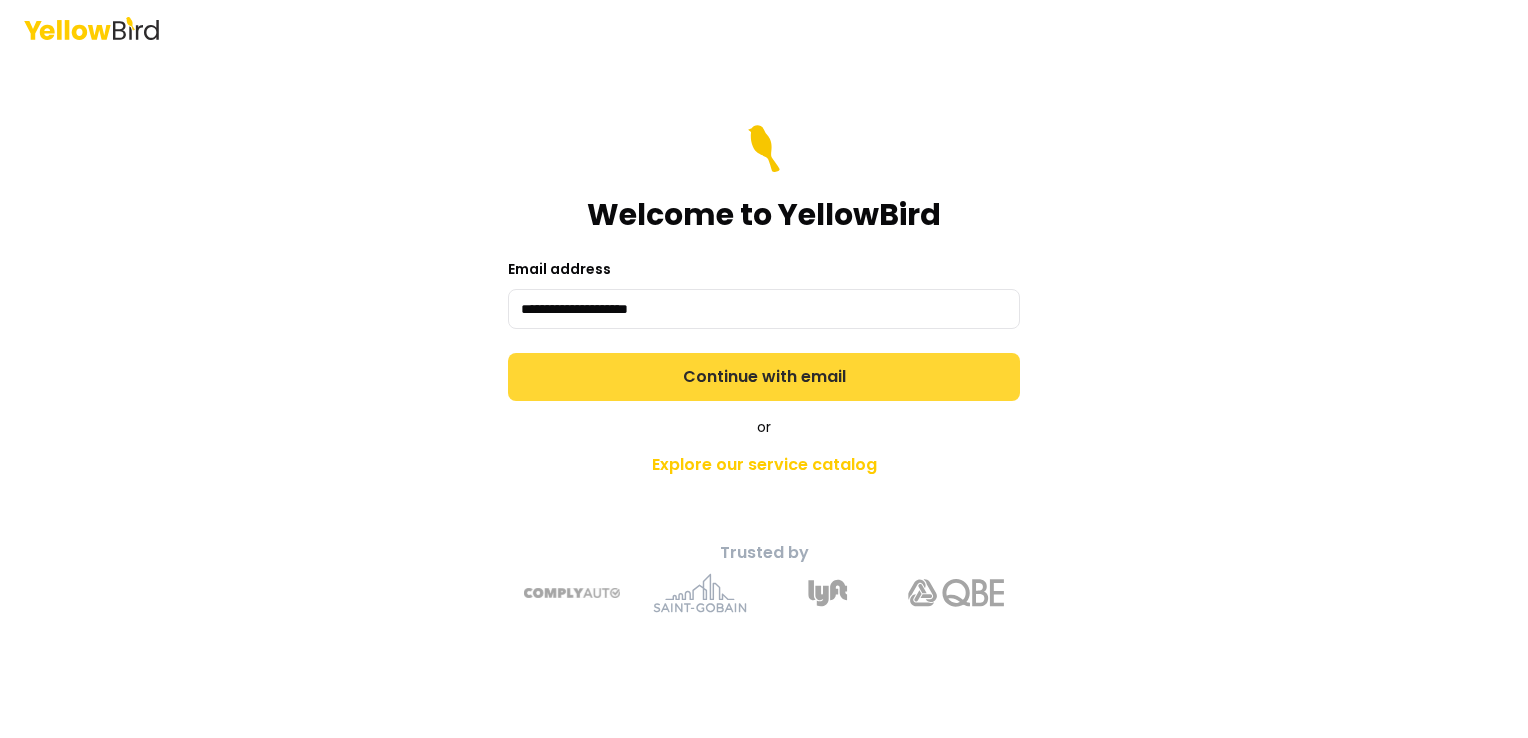 click on "Continue with email" at bounding box center (764, 377) 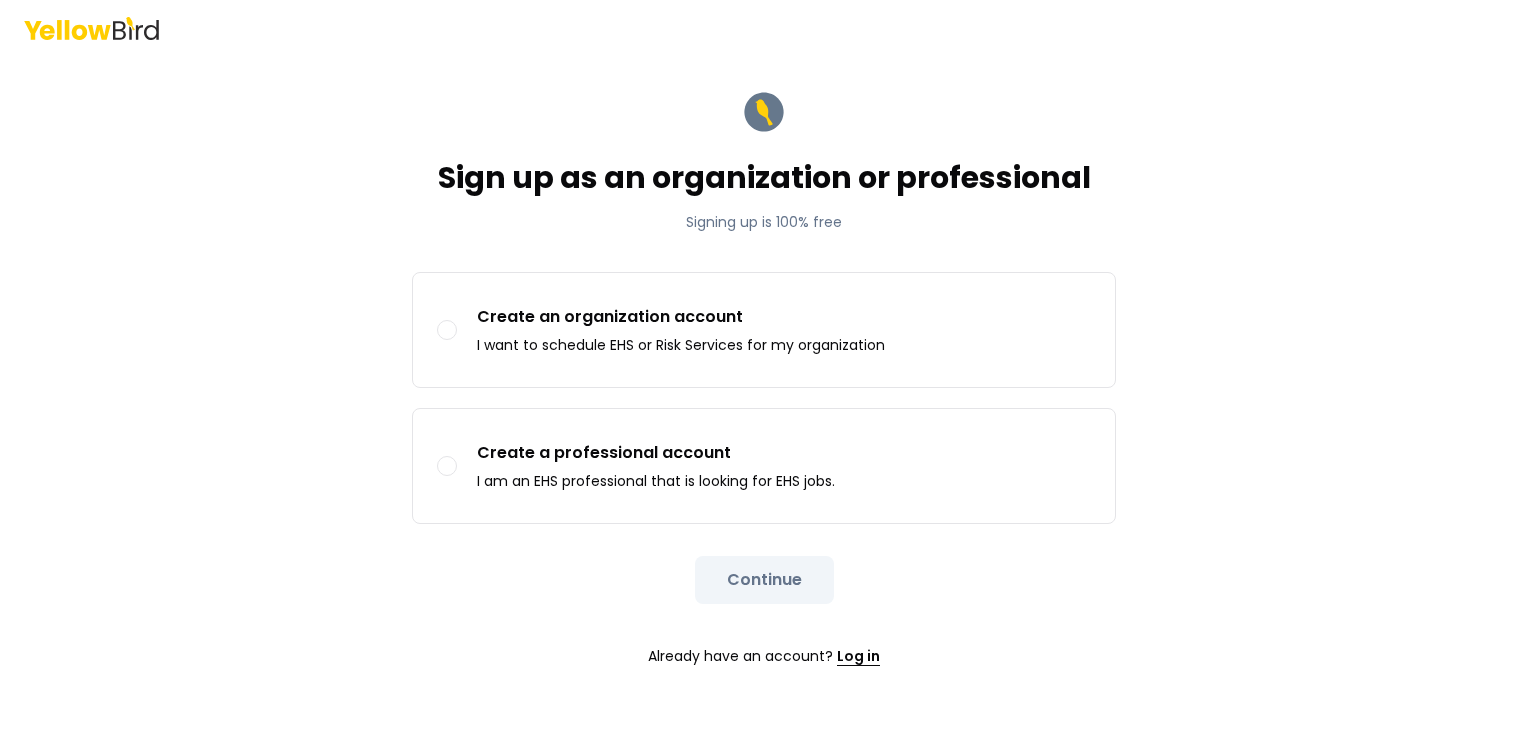 click on "Log in" at bounding box center [858, 656] 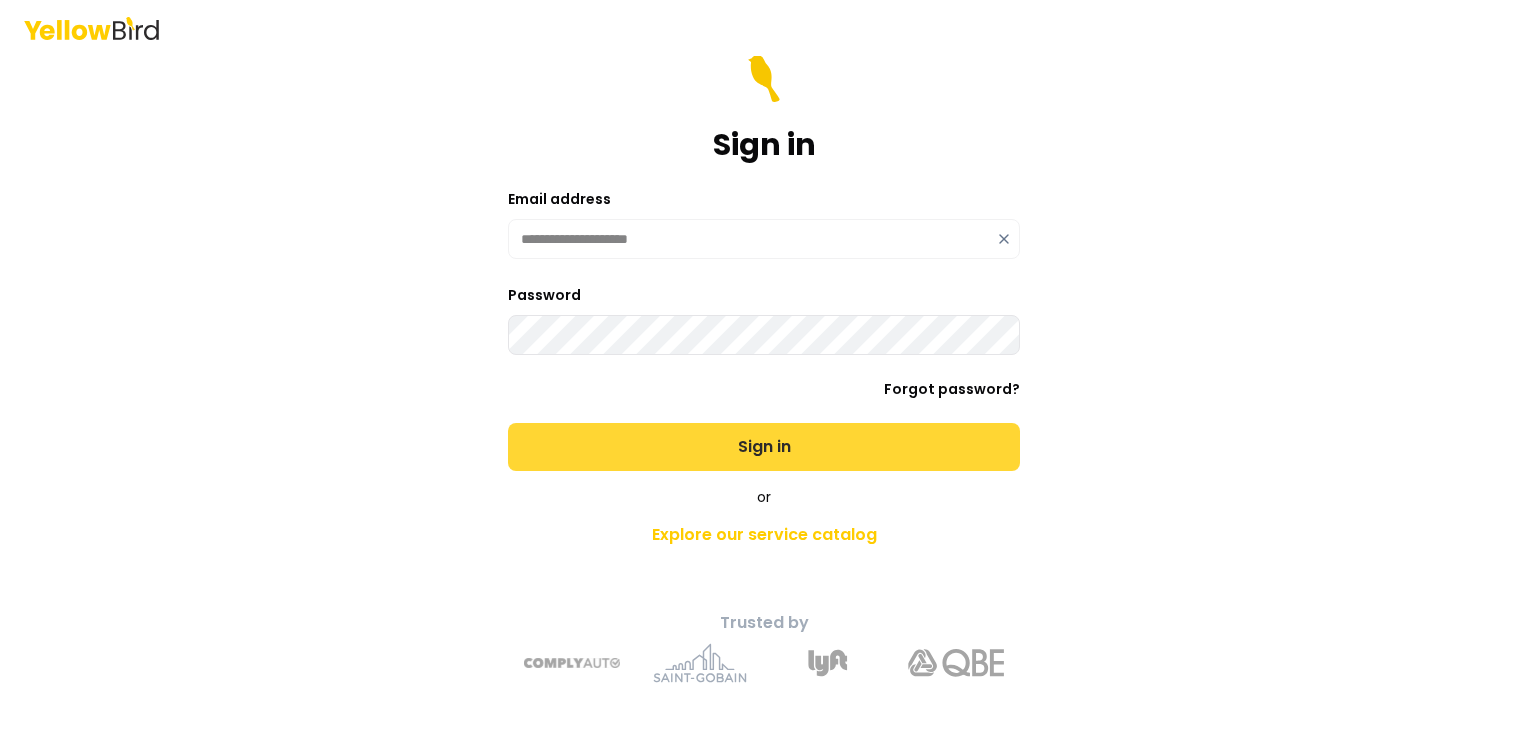 click on "Sign in" at bounding box center [764, 447] 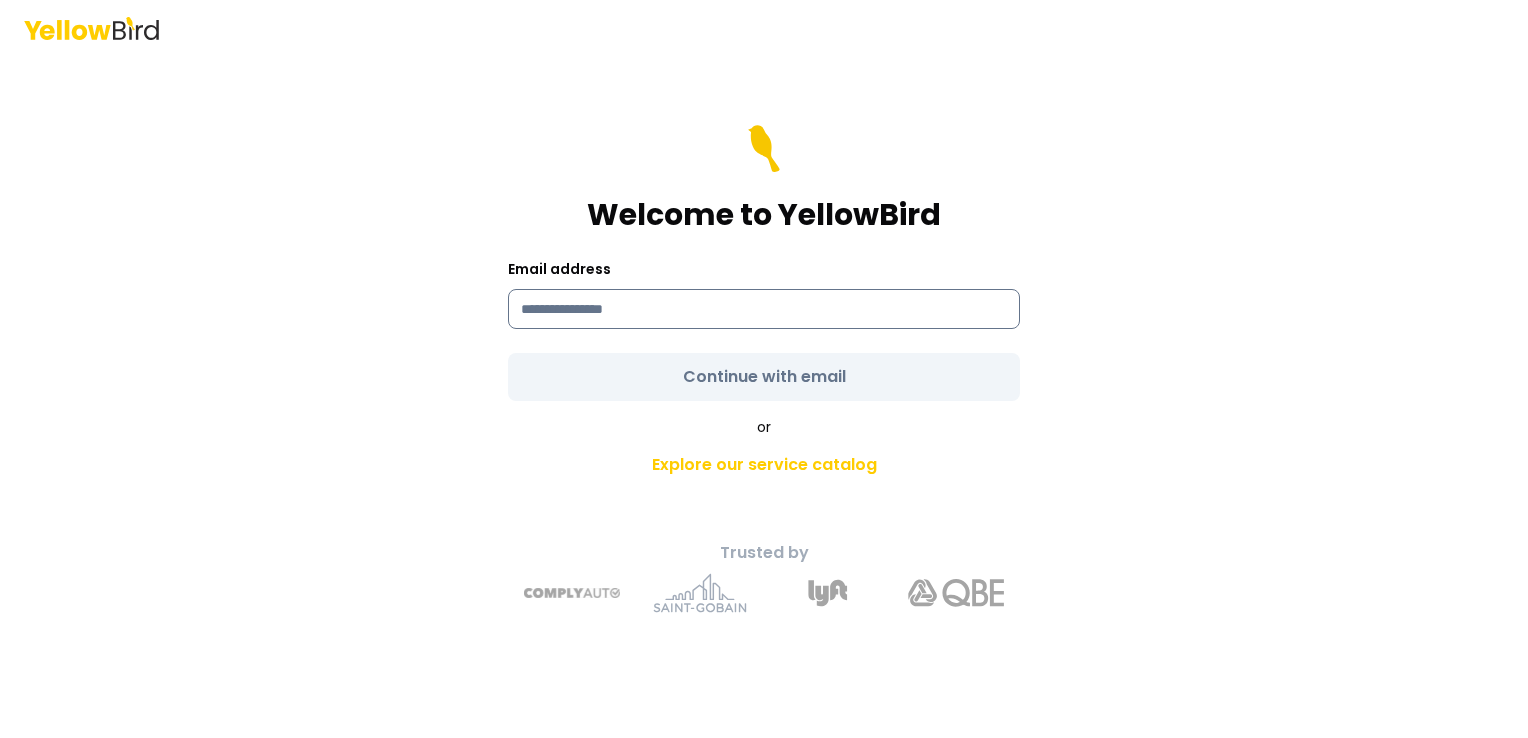 click at bounding box center (764, 309) 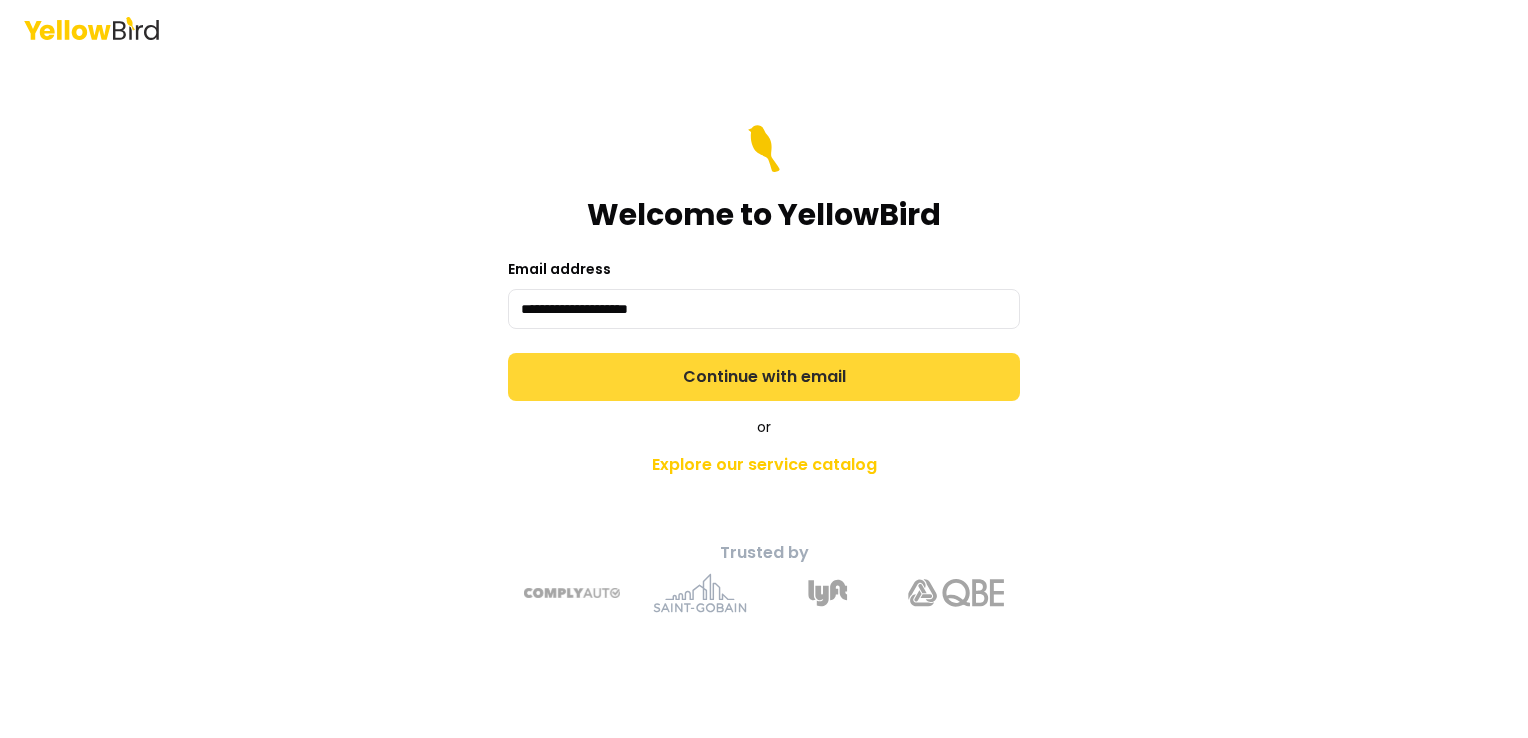 click on "Continue with email" at bounding box center [764, 377] 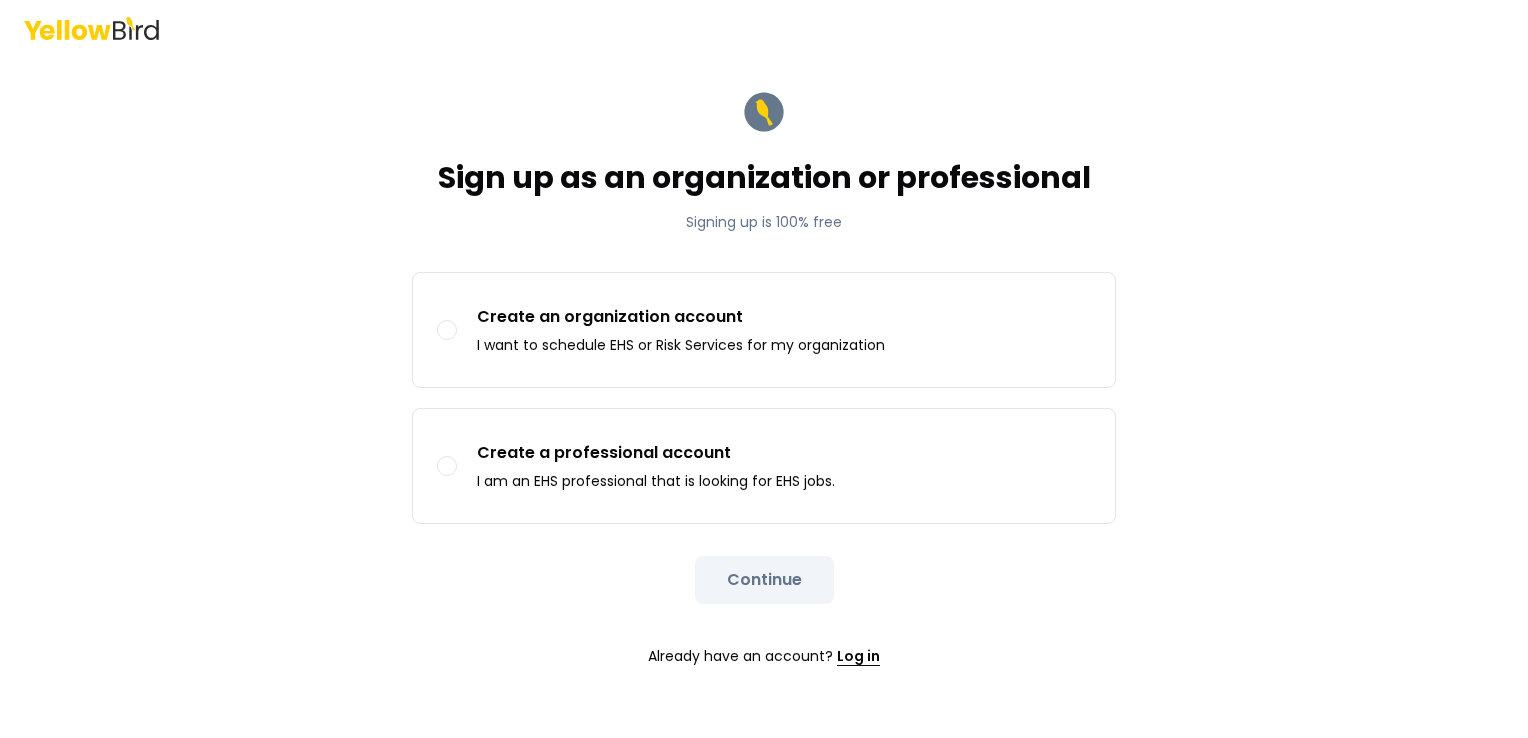 click on "Log in" at bounding box center [858, 656] 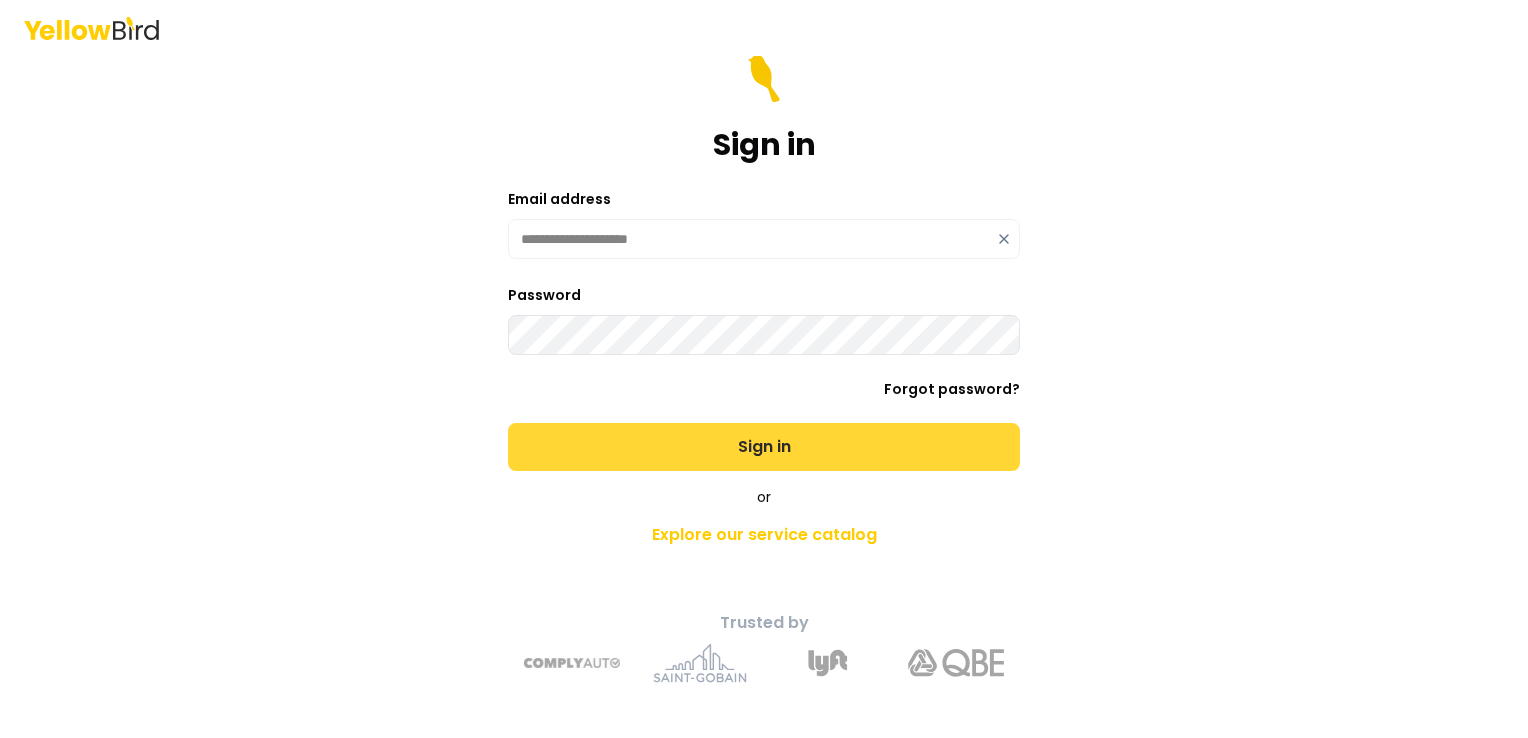 click on "Sign in" at bounding box center (764, 447) 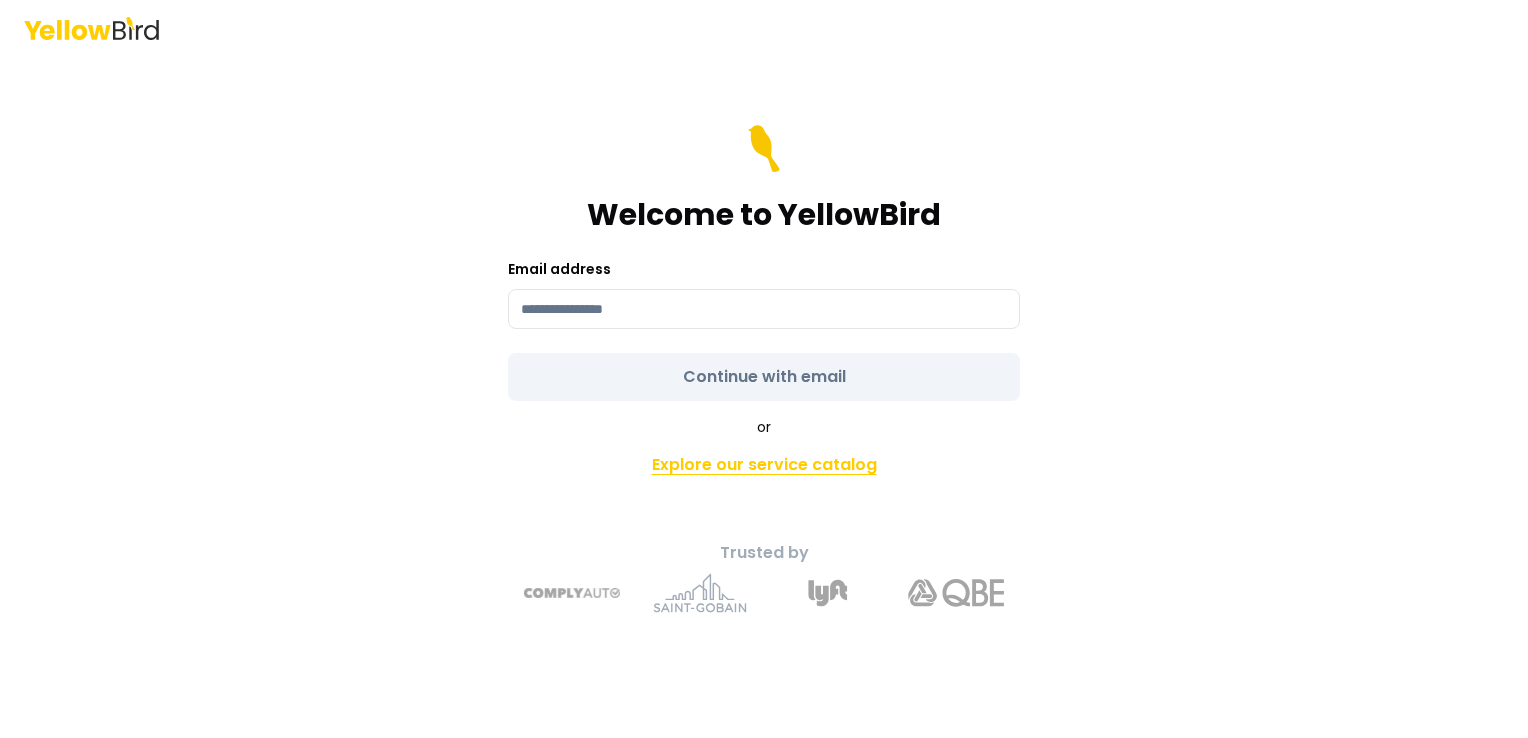 click on "Explore our service catalog" at bounding box center [764, 465] 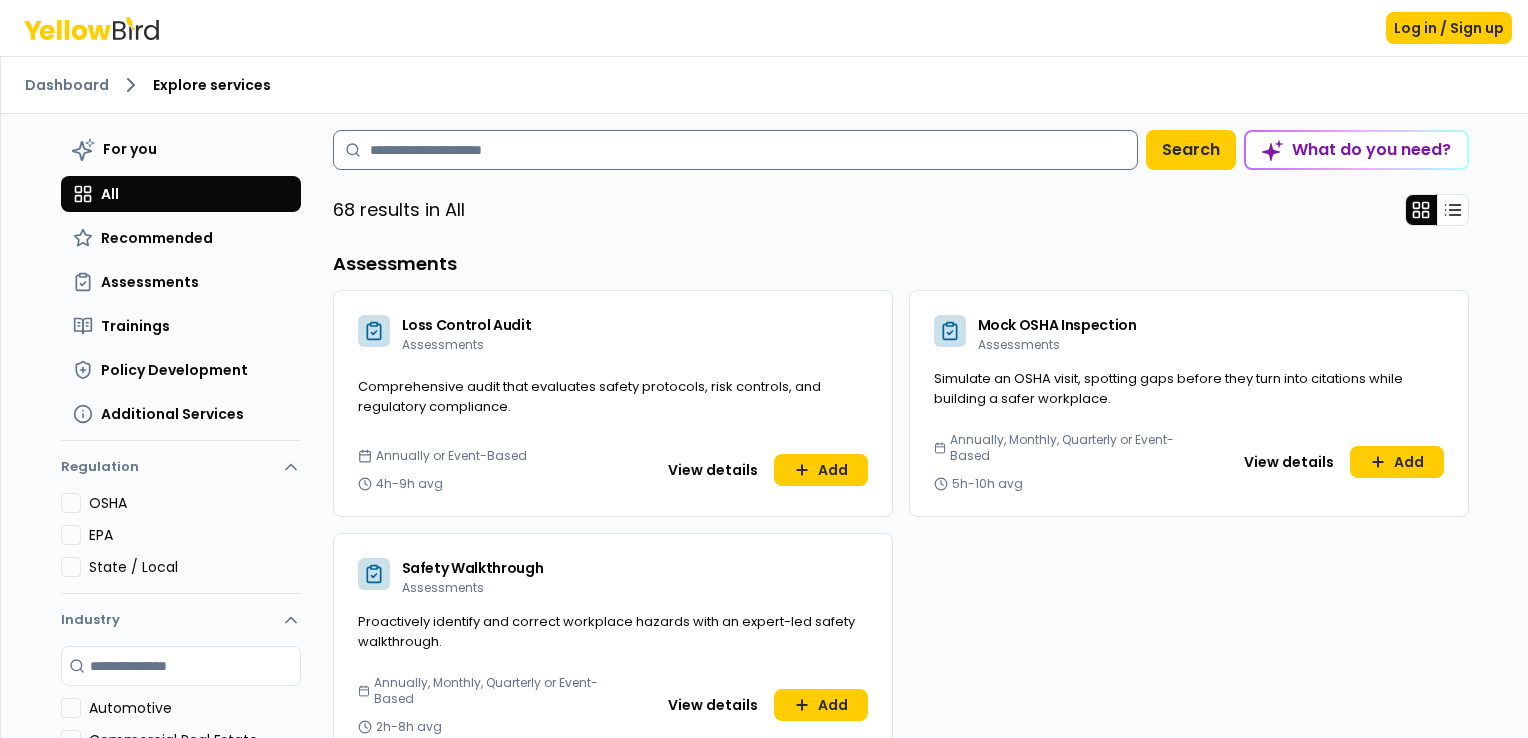 click at bounding box center (735, 150) 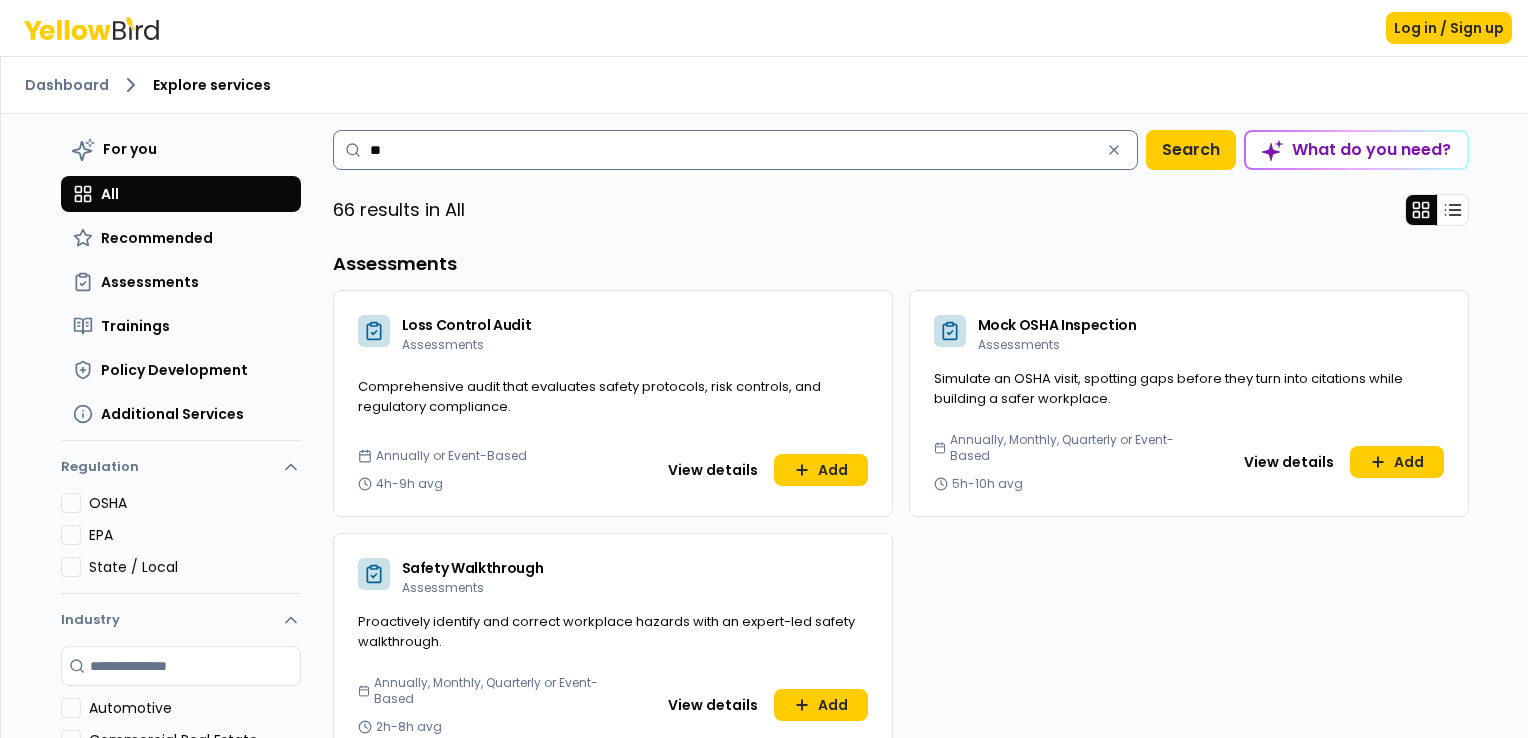 type on "*" 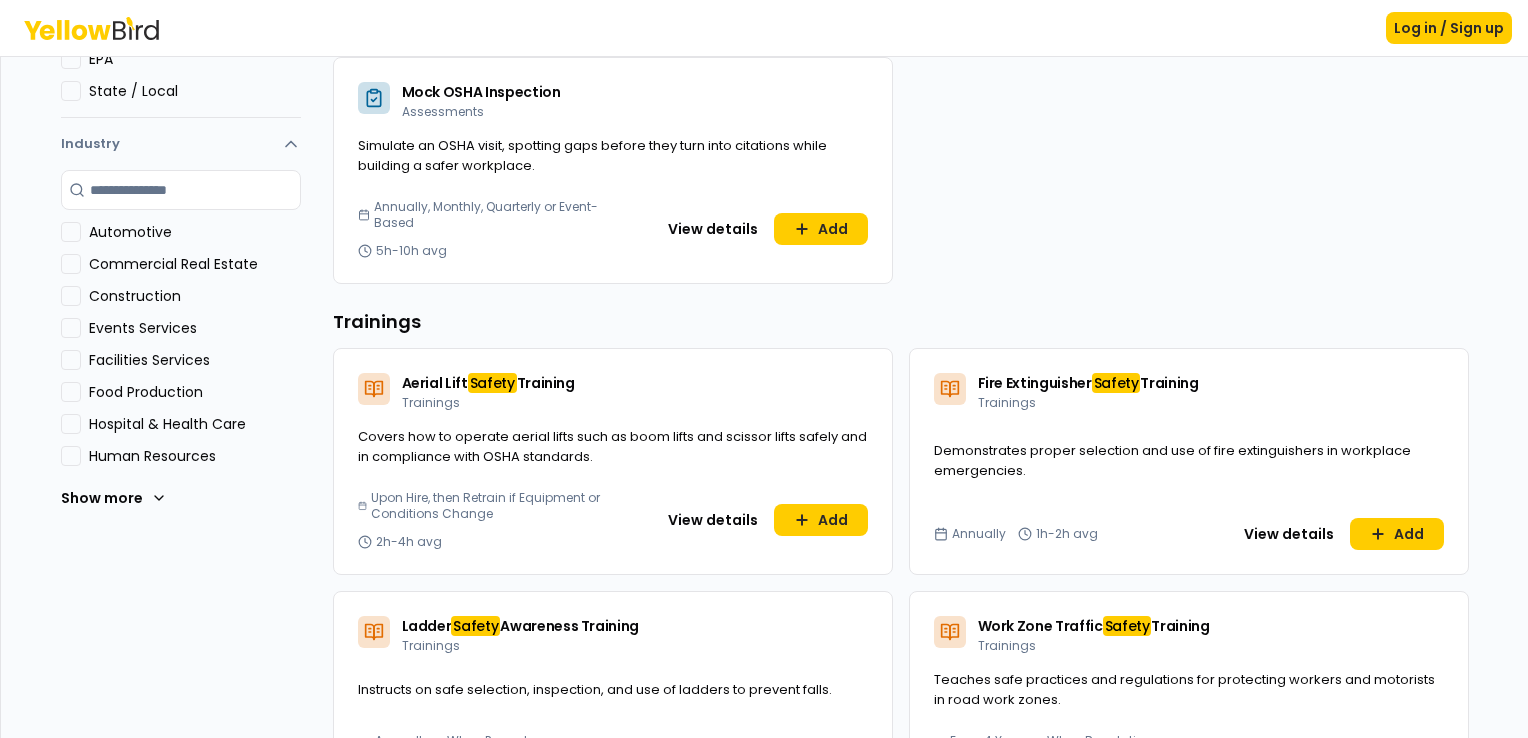 scroll, scrollTop: 490, scrollLeft: 0, axis: vertical 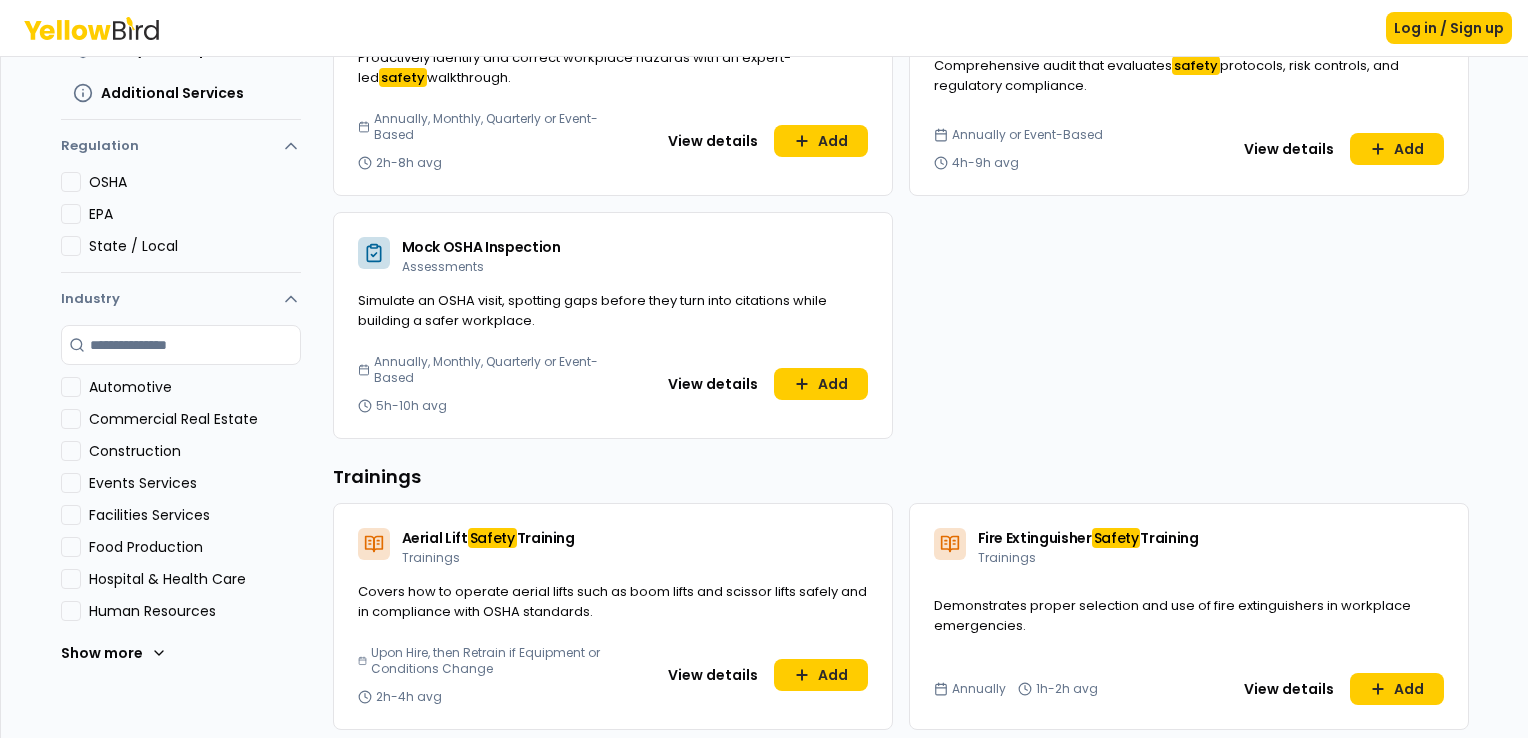type on "******" 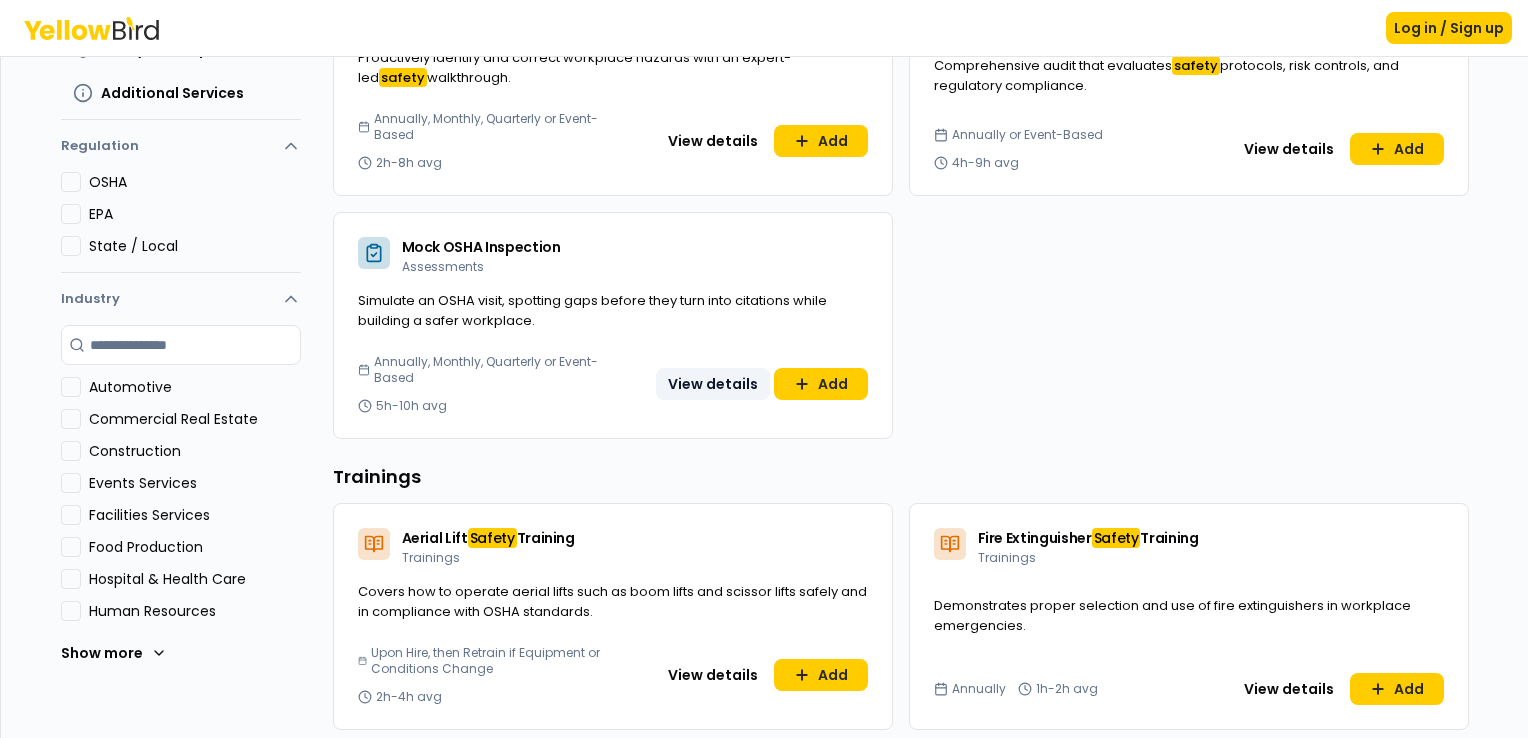 click on "View details" at bounding box center [713, 384] 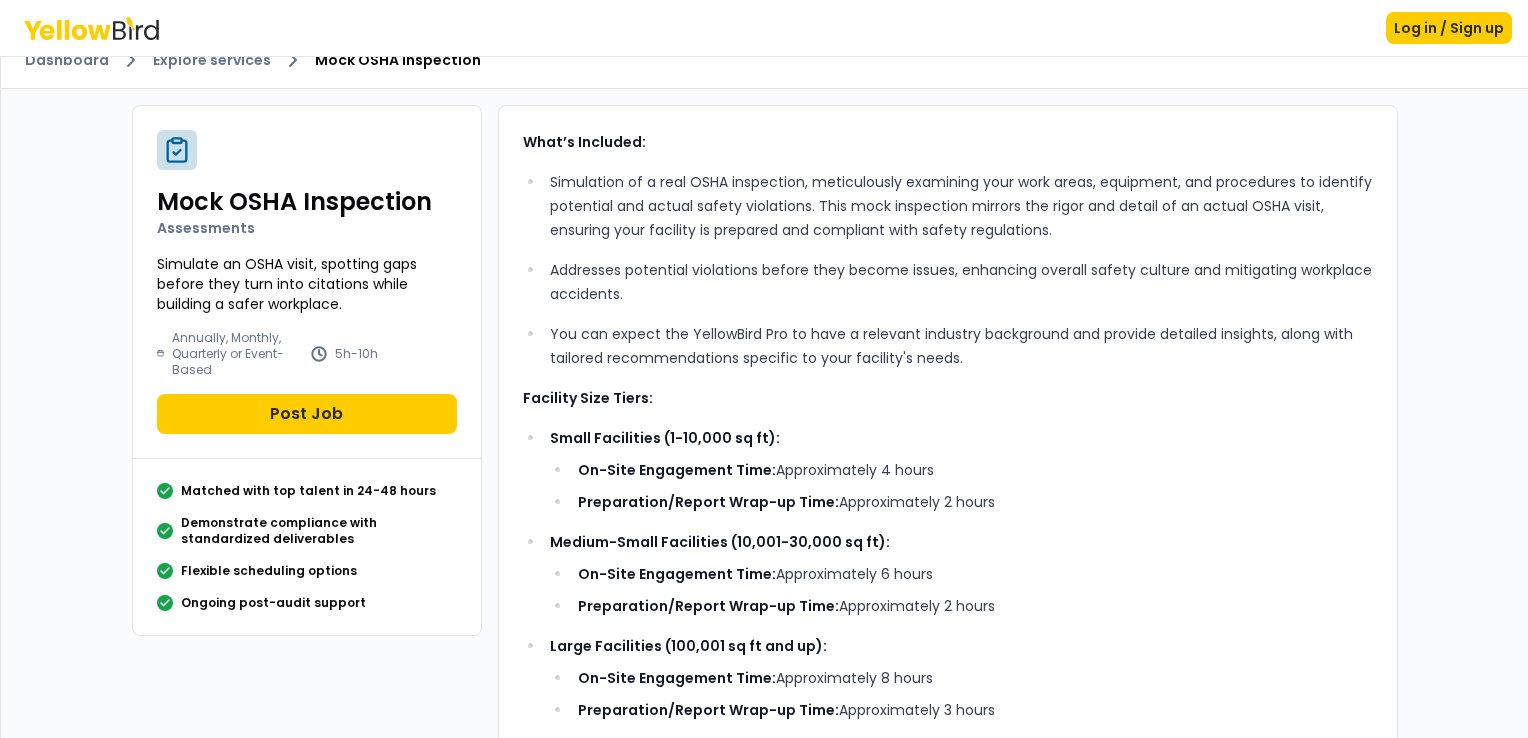 scroll, scrollTop: 0, scrollLeft: 0, axis: both 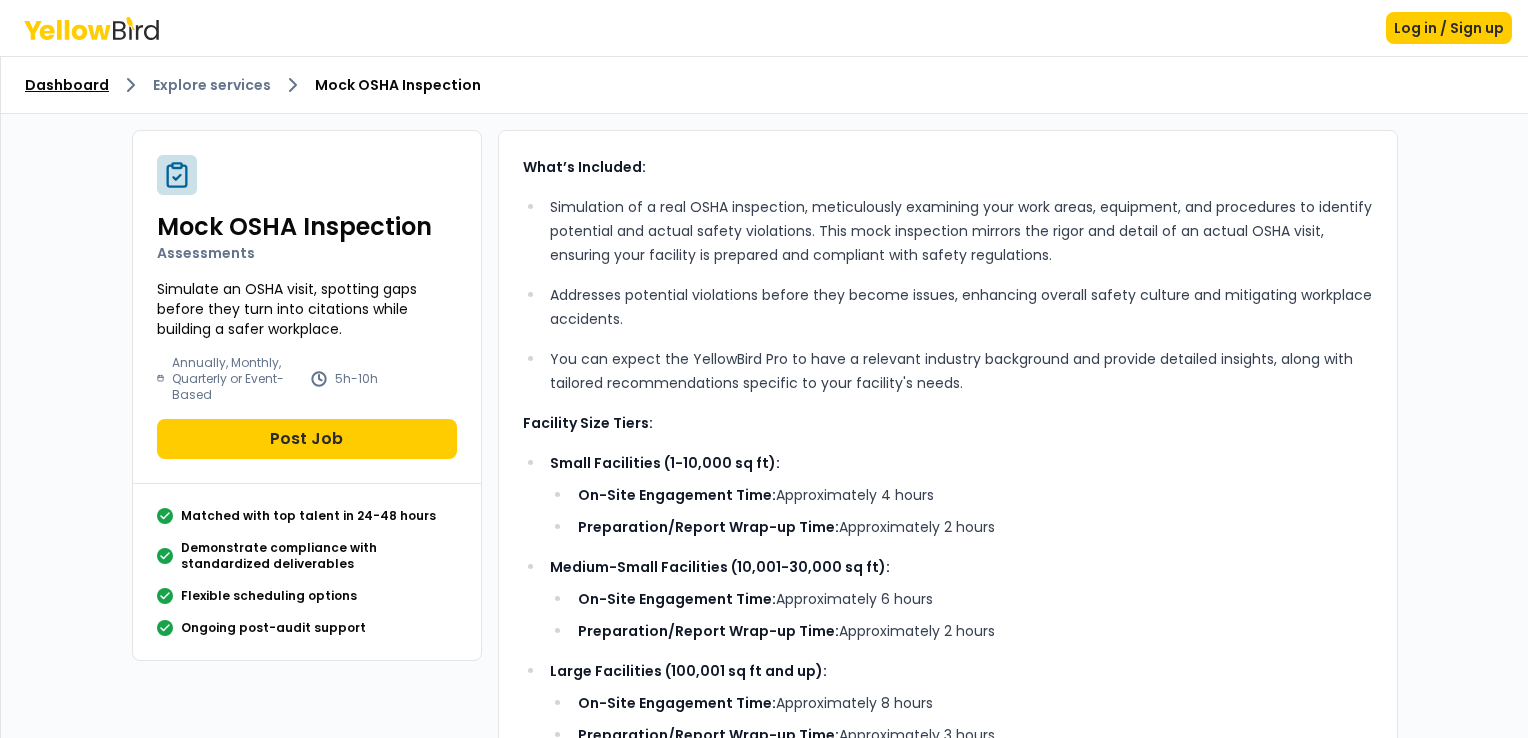 click on "Dashboard" at bounding box center (67, 85) 